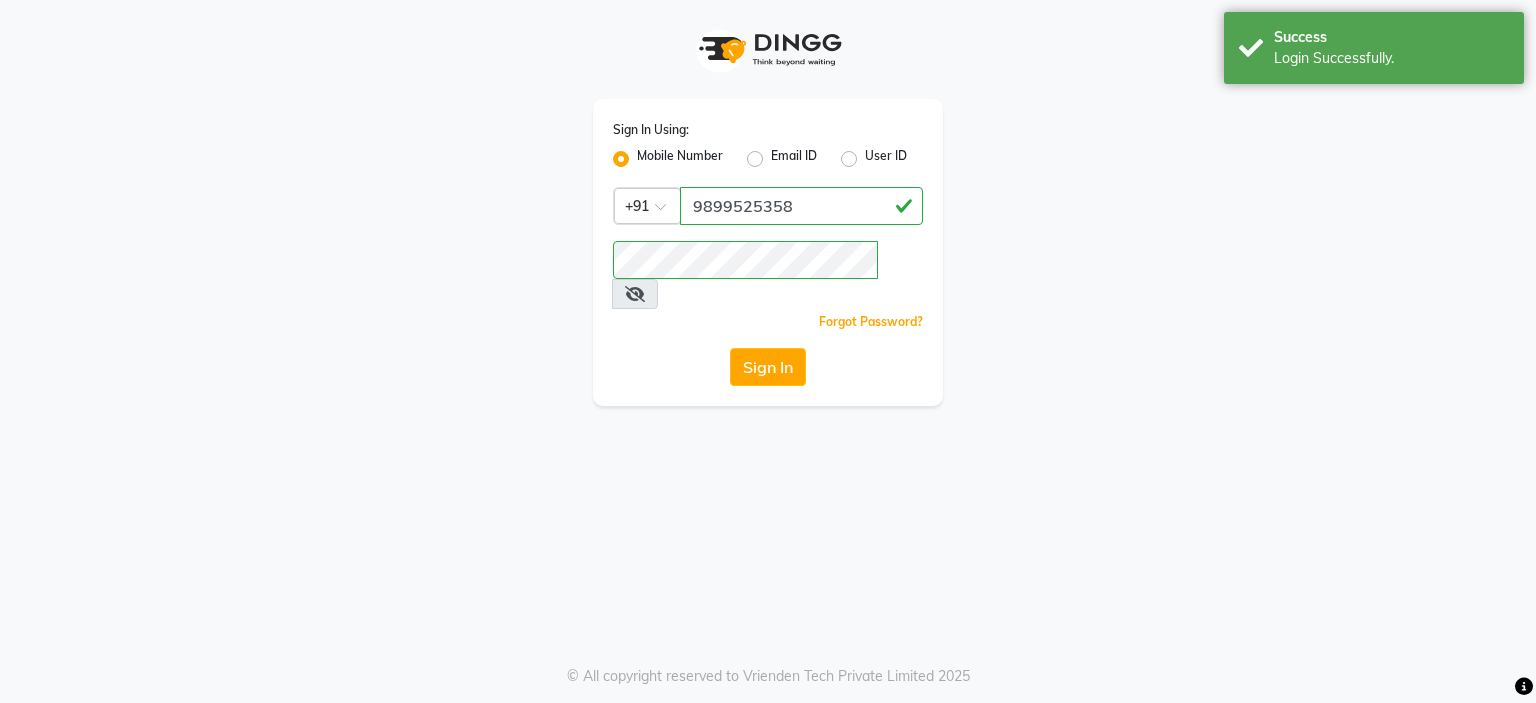 scroll, scrollTop: 0, scrollLeft: 0, axis: both 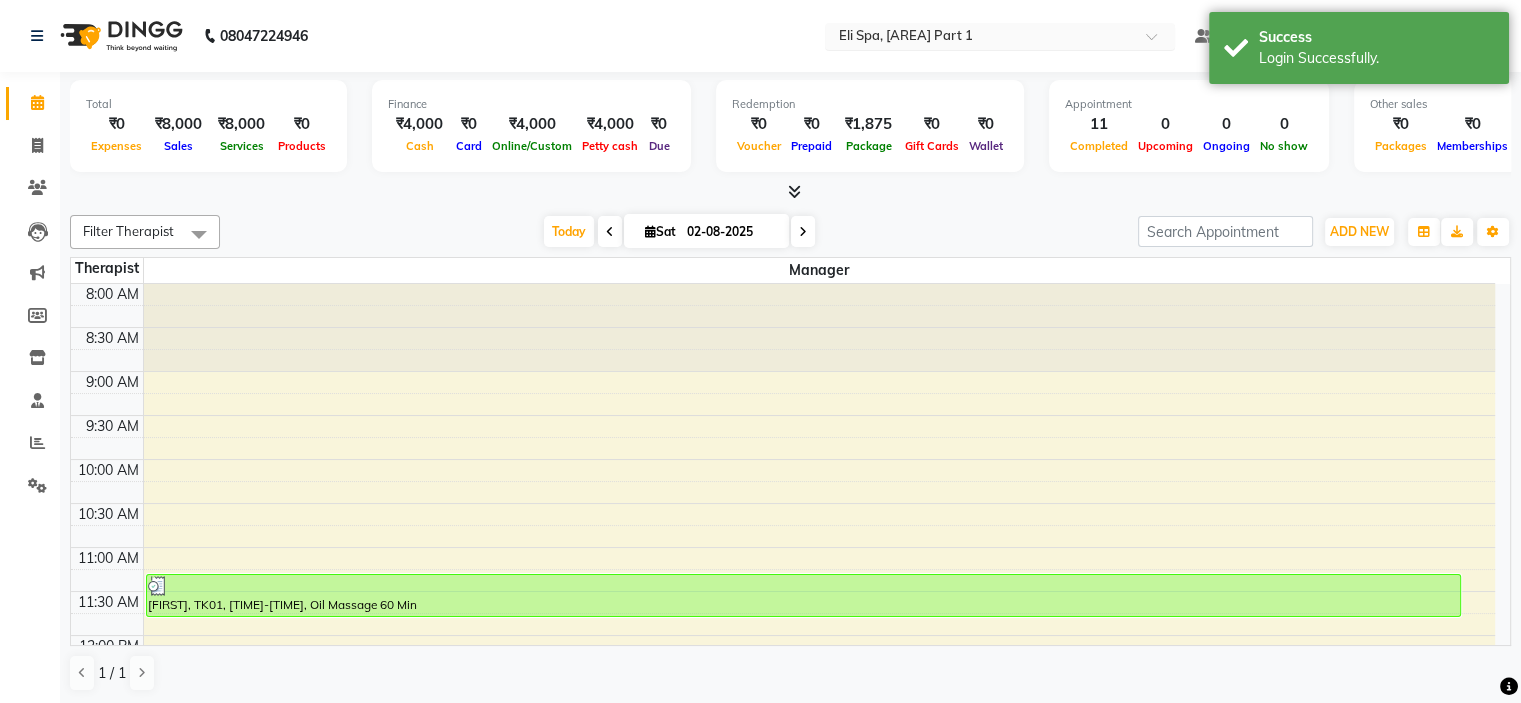click at bounding box center [980, 38] 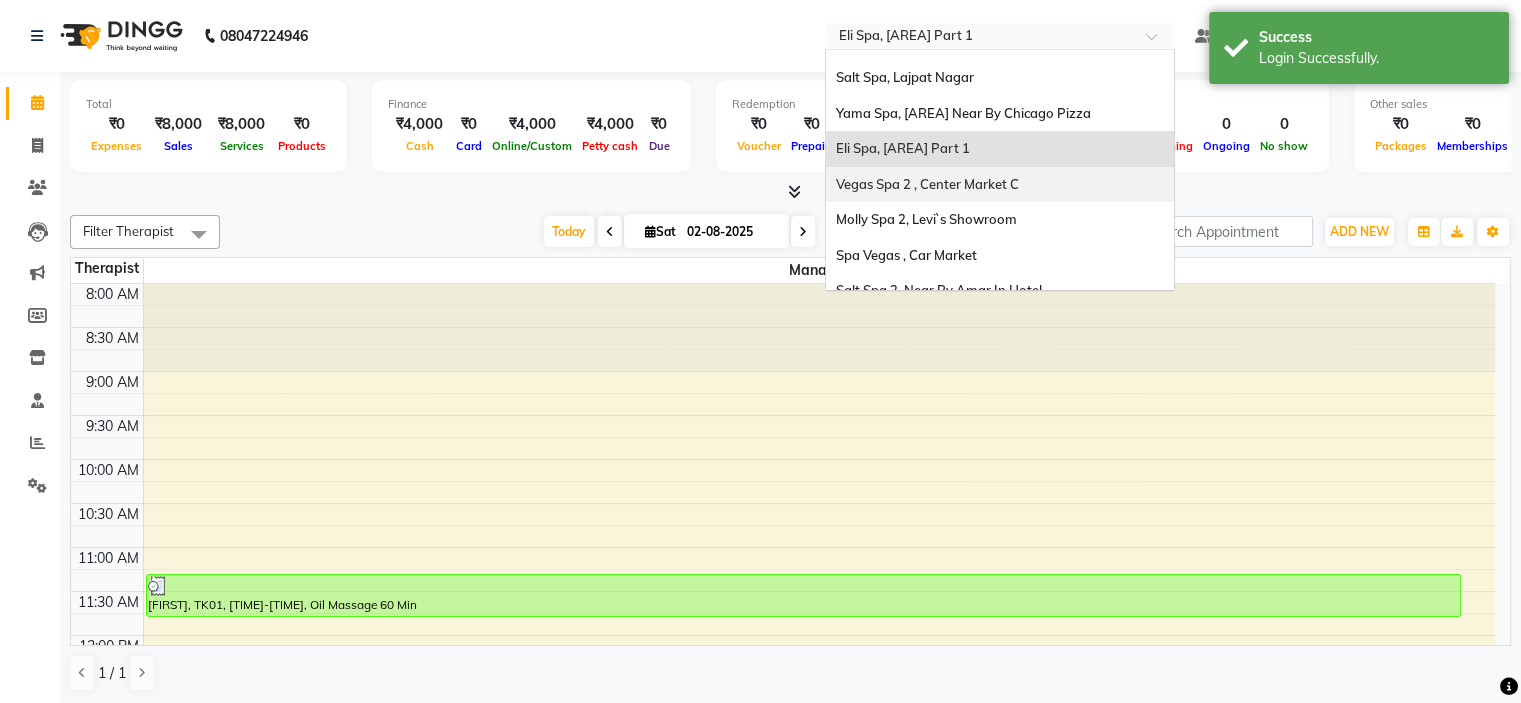 scroll, scrollTop: 100, scrollLeft: 0, axis: vertical 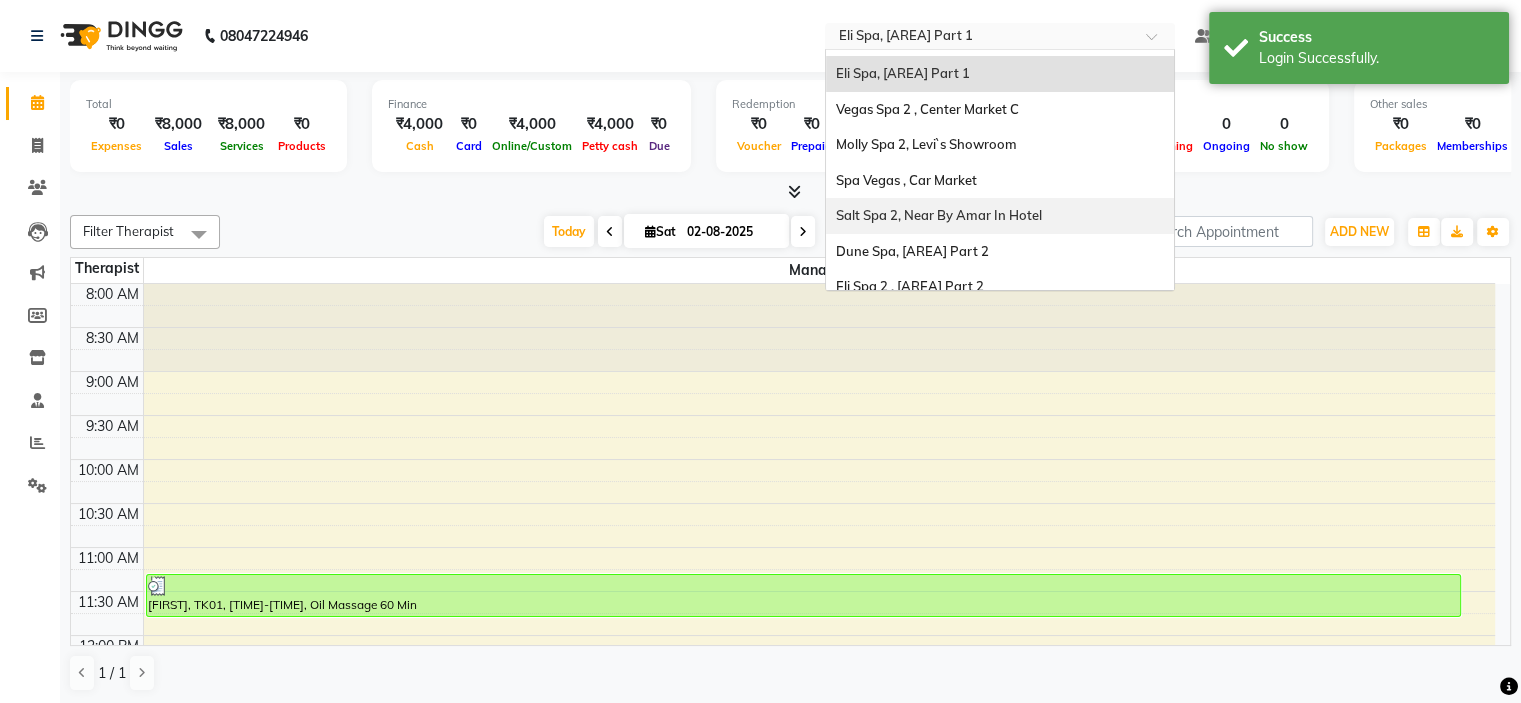 click on "Salt Spa 2, Near By Amar In Hotel" at bounding box center [939, 215] 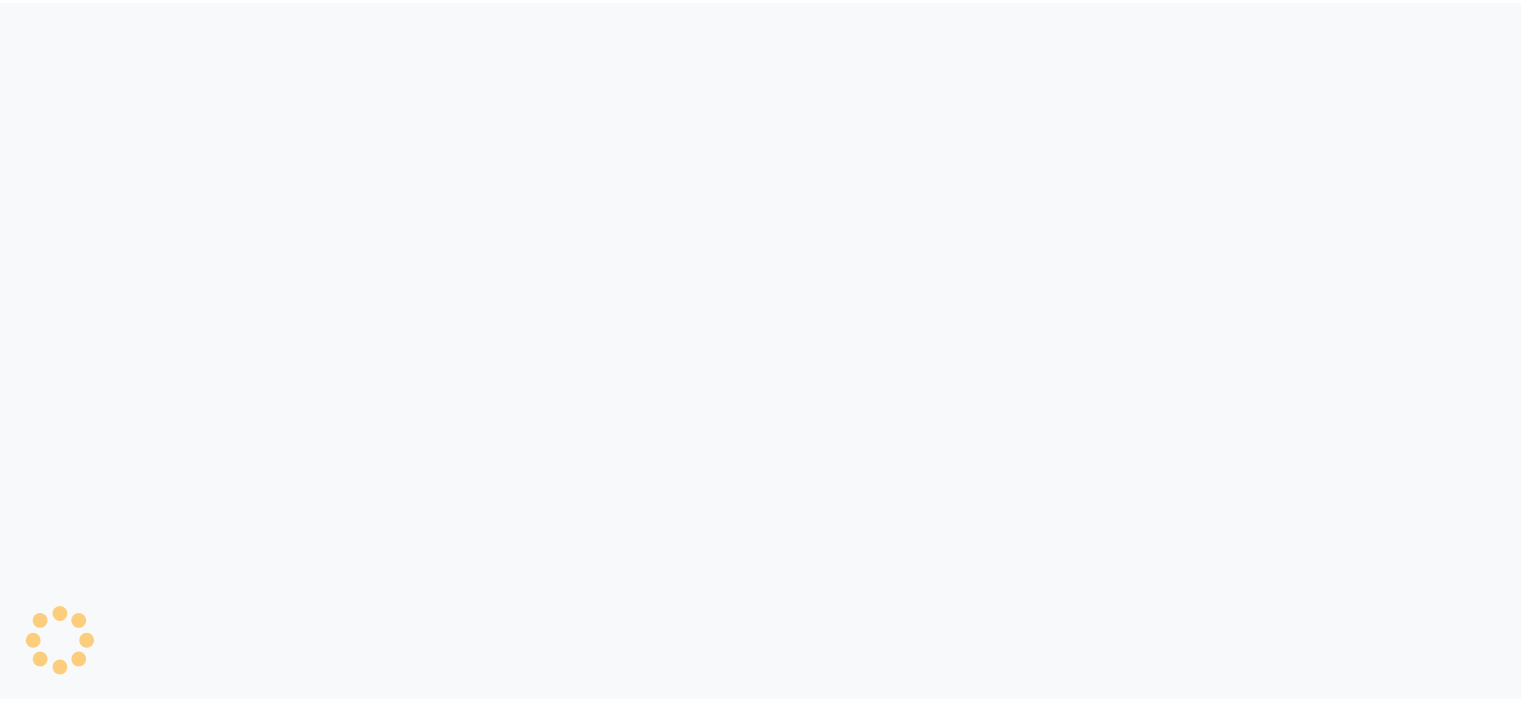 scroll, scrollTop: 0, scrollLeft: 0, axis: both 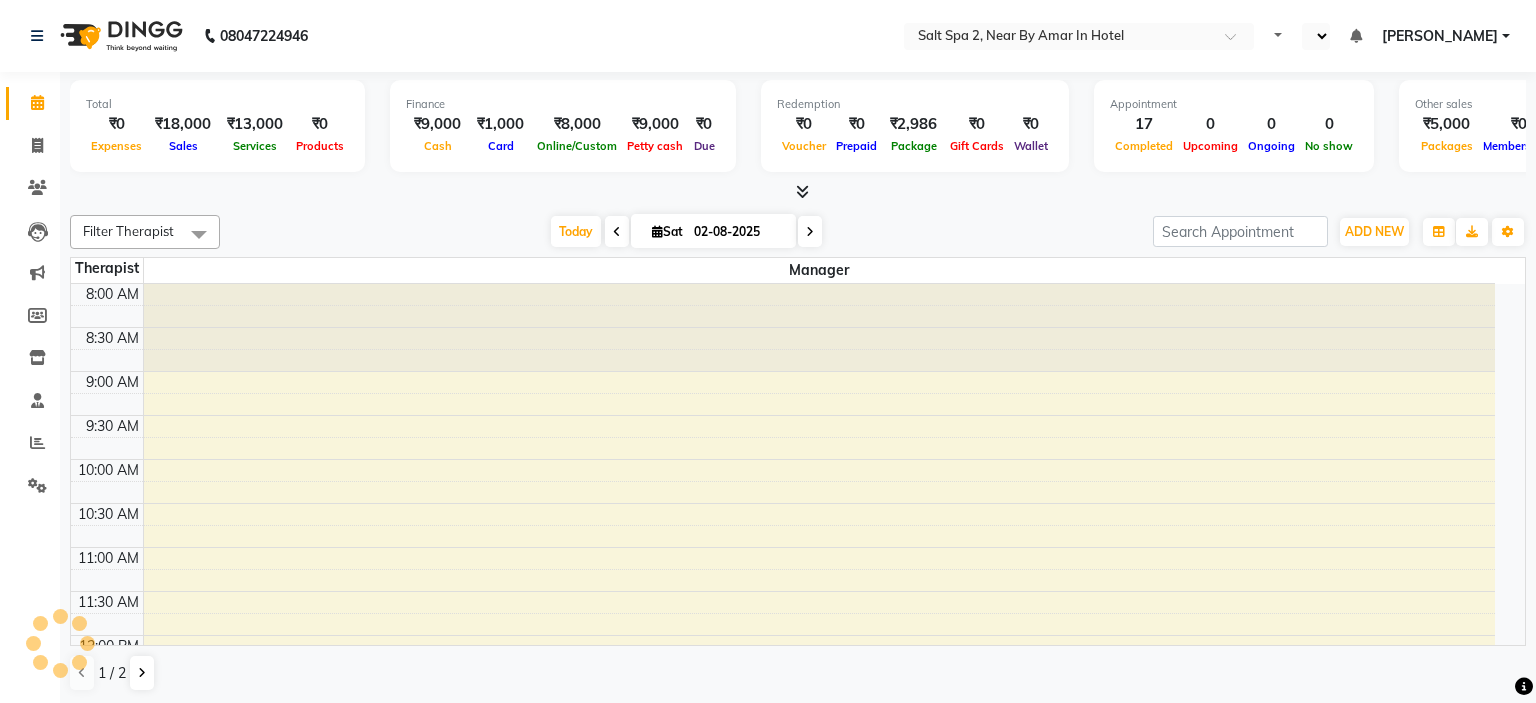 select on "en" 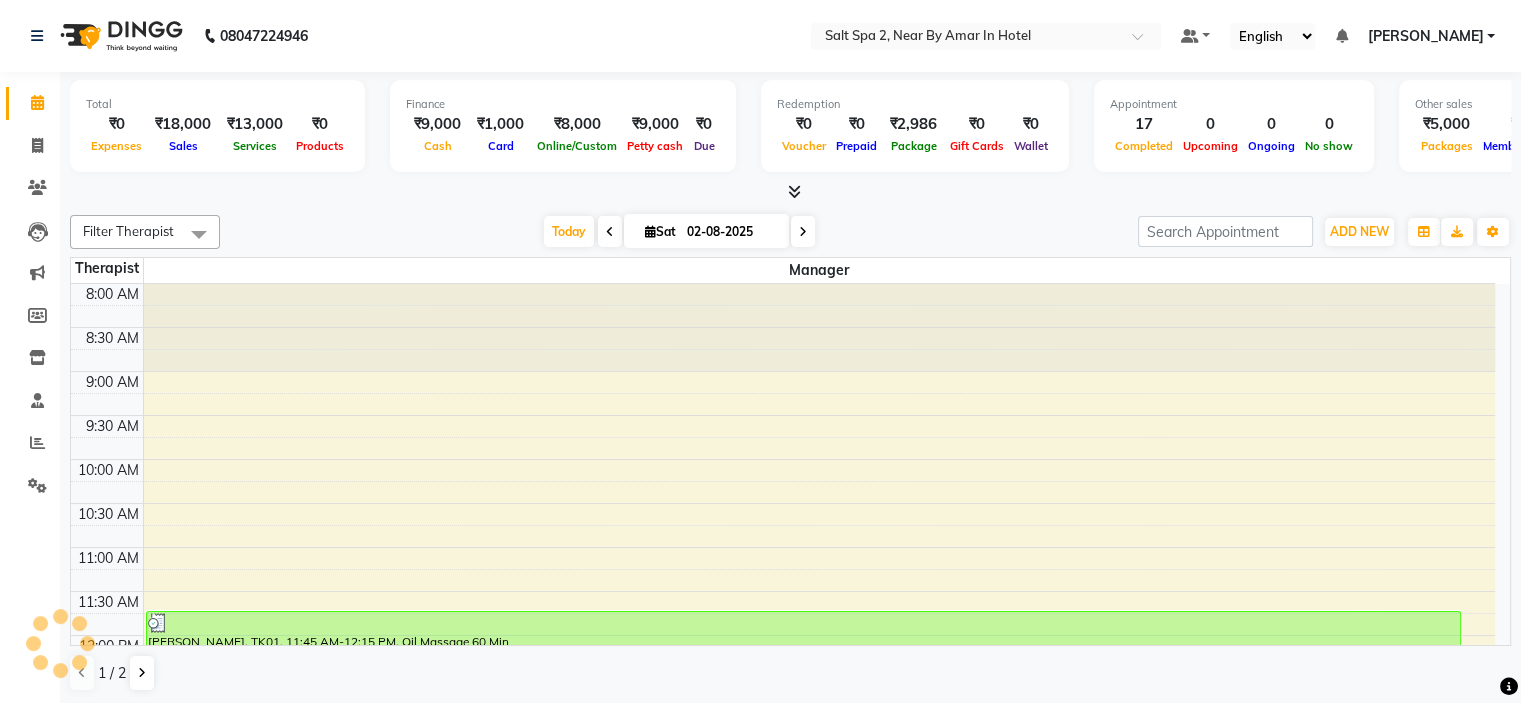 scroll, scrollTop: 0, scrollLeft: 0, axis: both 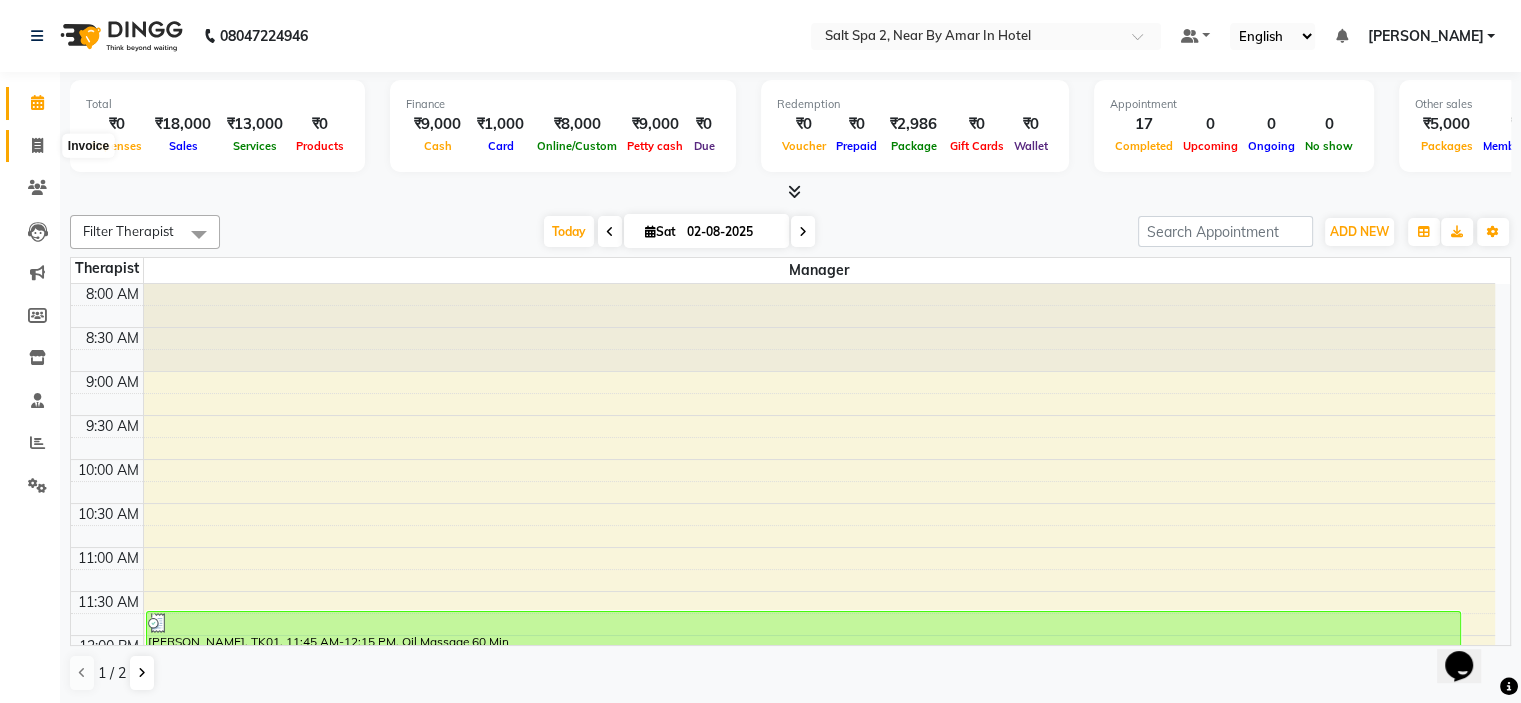 click 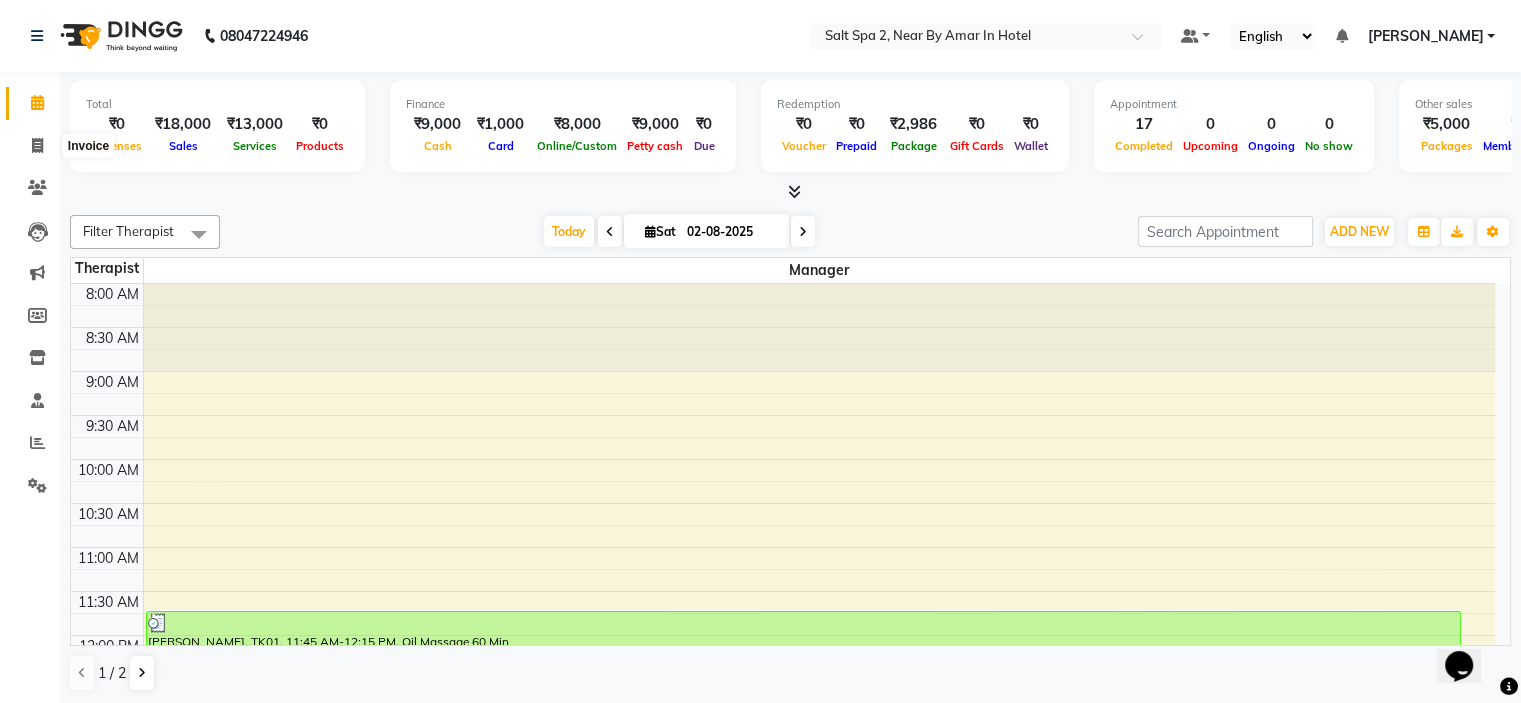 select on "7609" 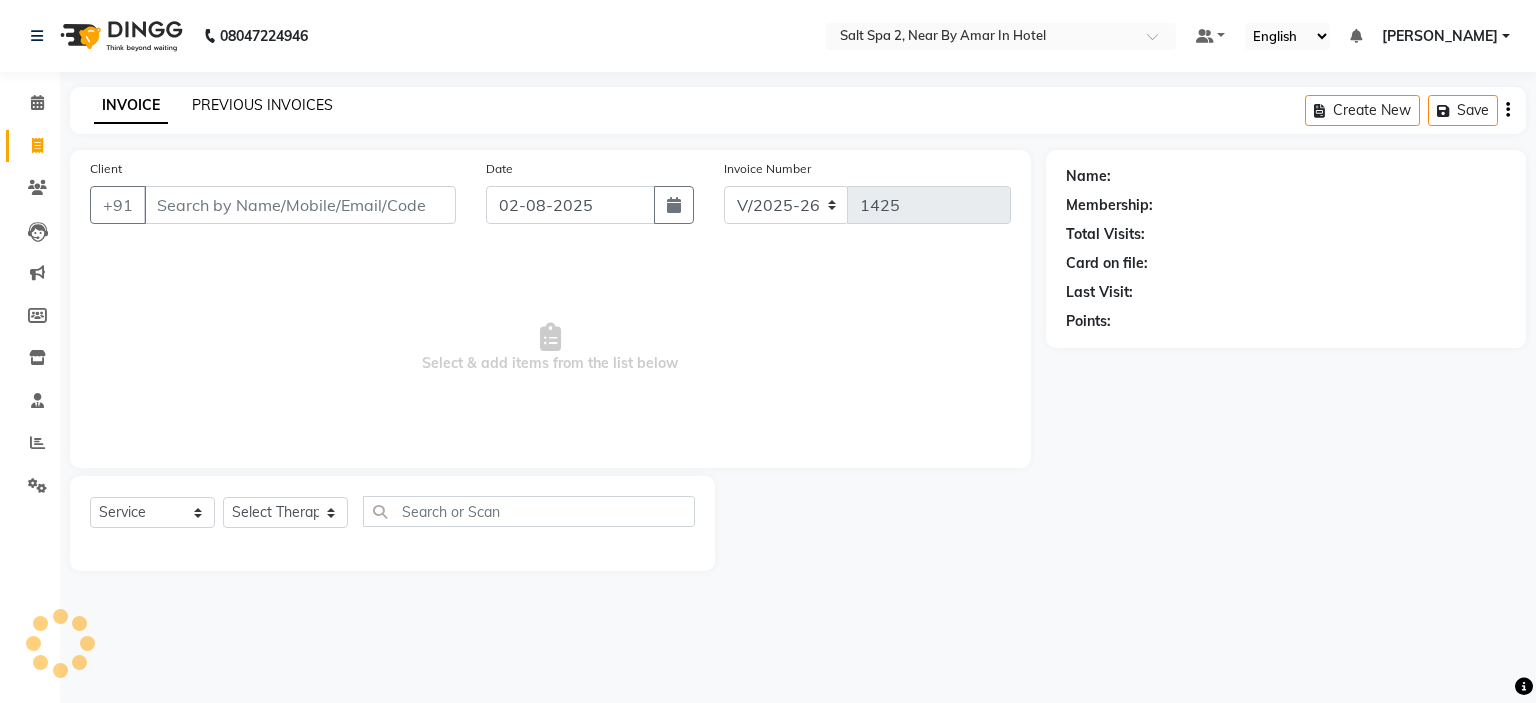 click on "PREVIOUS INVOICES" 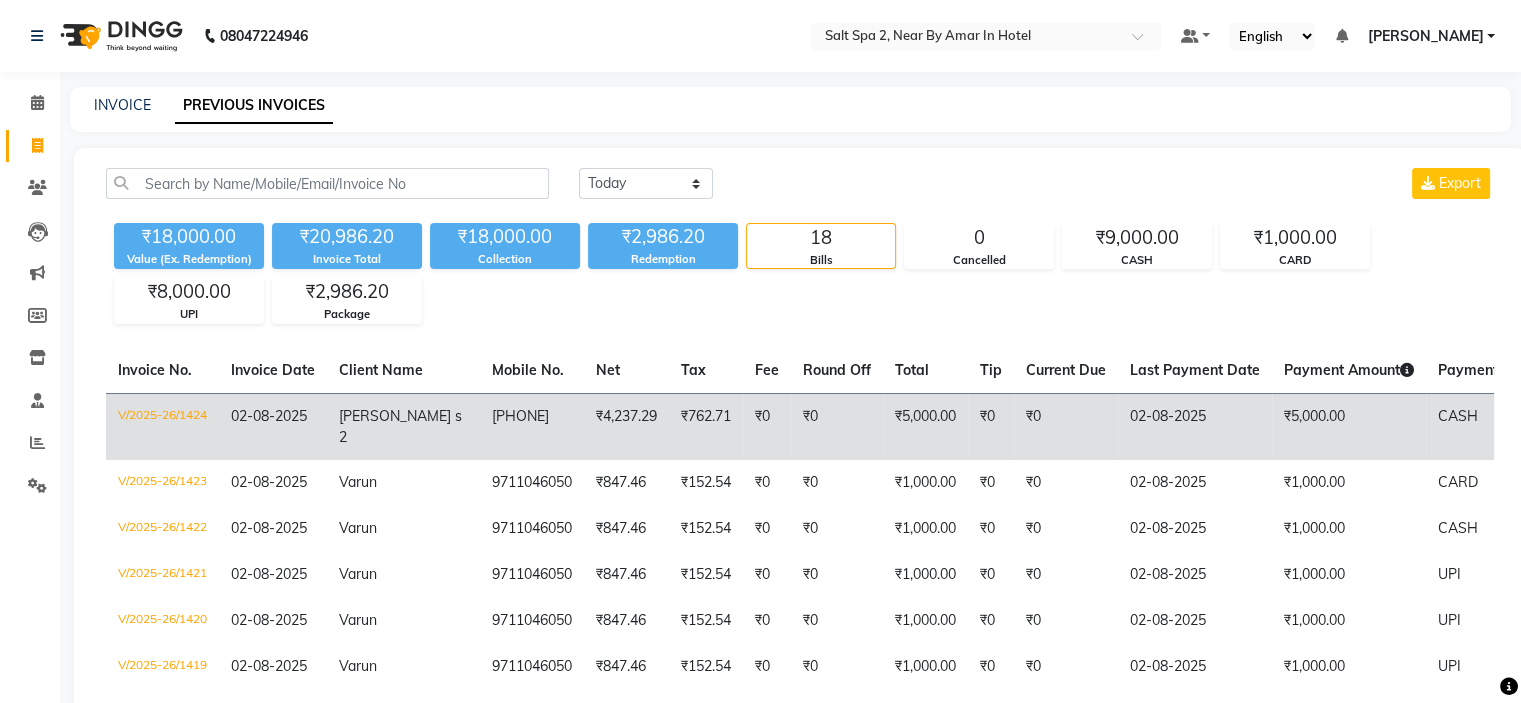 click on "02-08-2025" 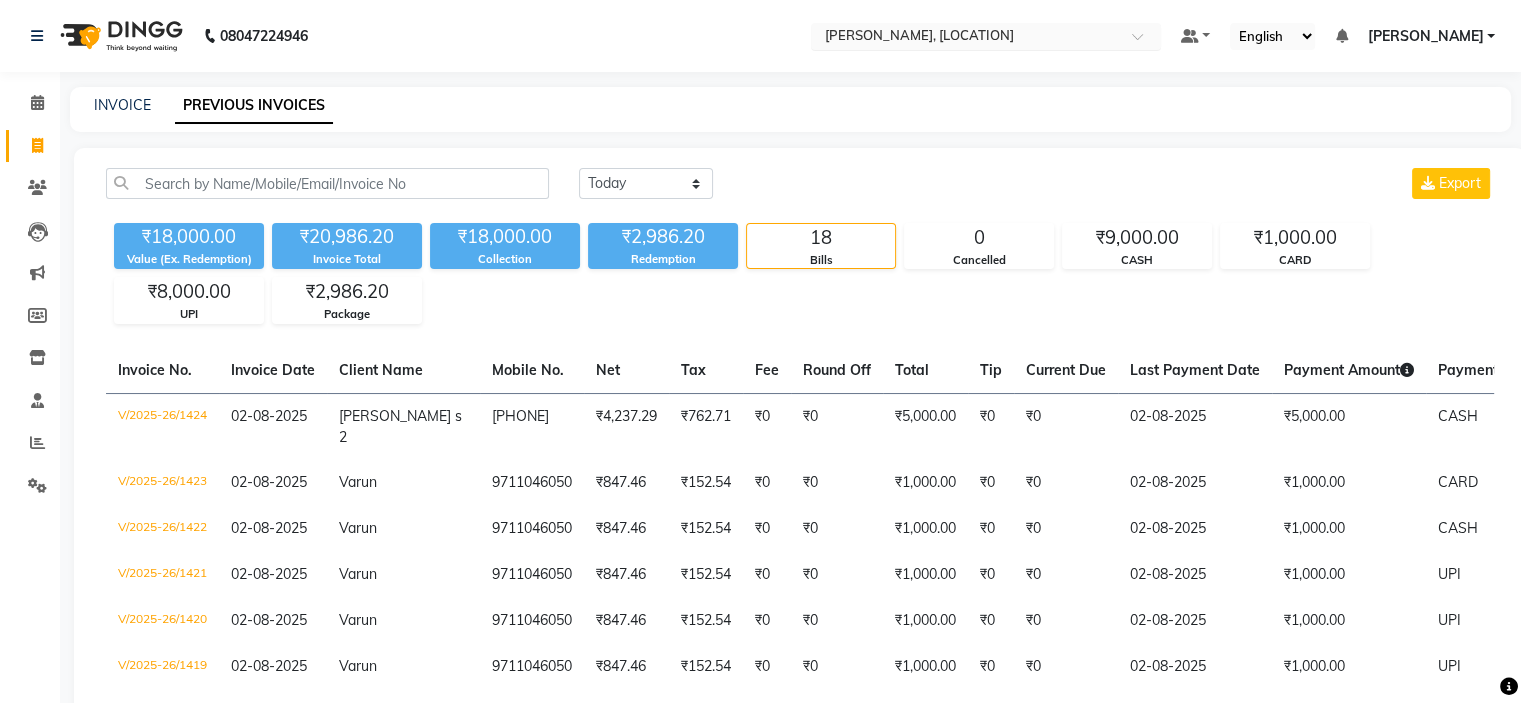 click at bounding box center [966, 38] 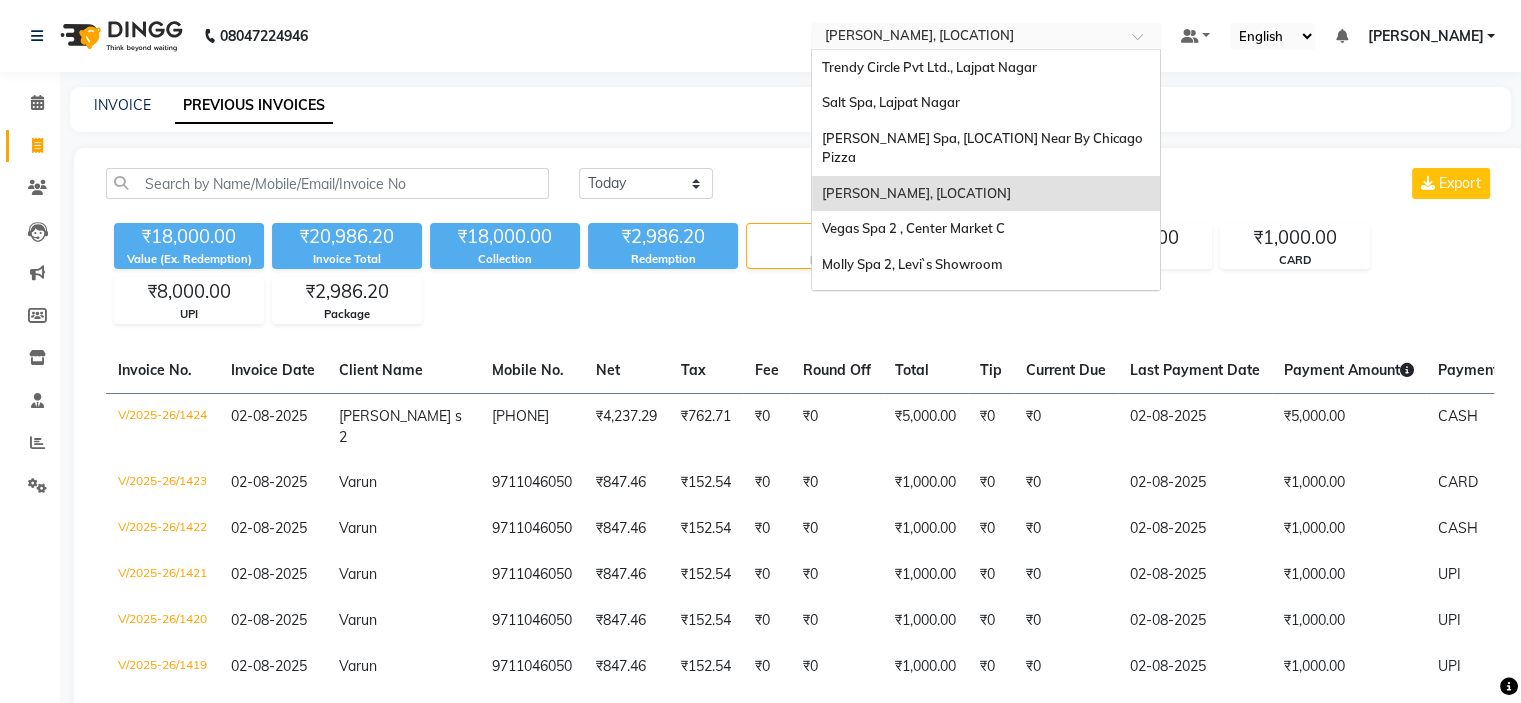 click on "[PERSON_NAME], [LOCATION]" at bounding box center [916, 193] 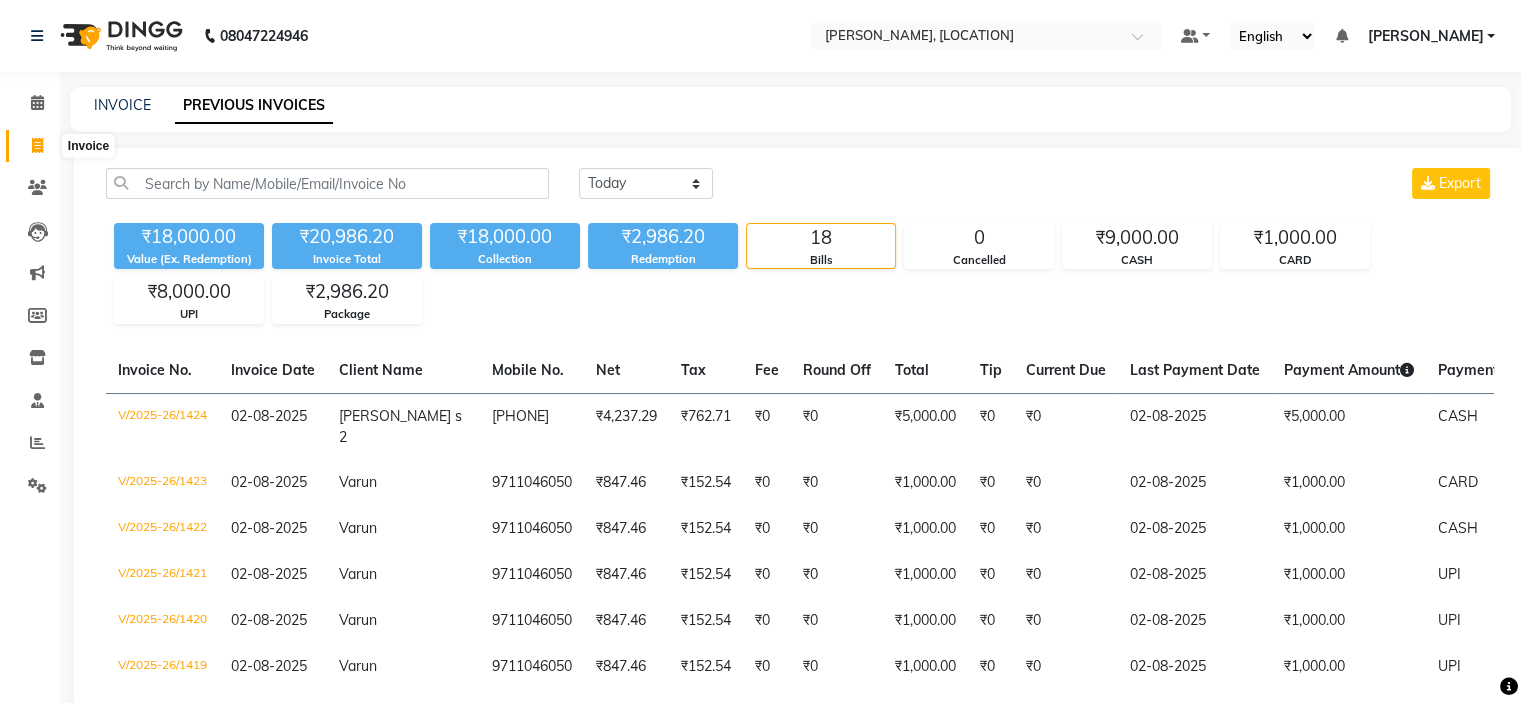 click 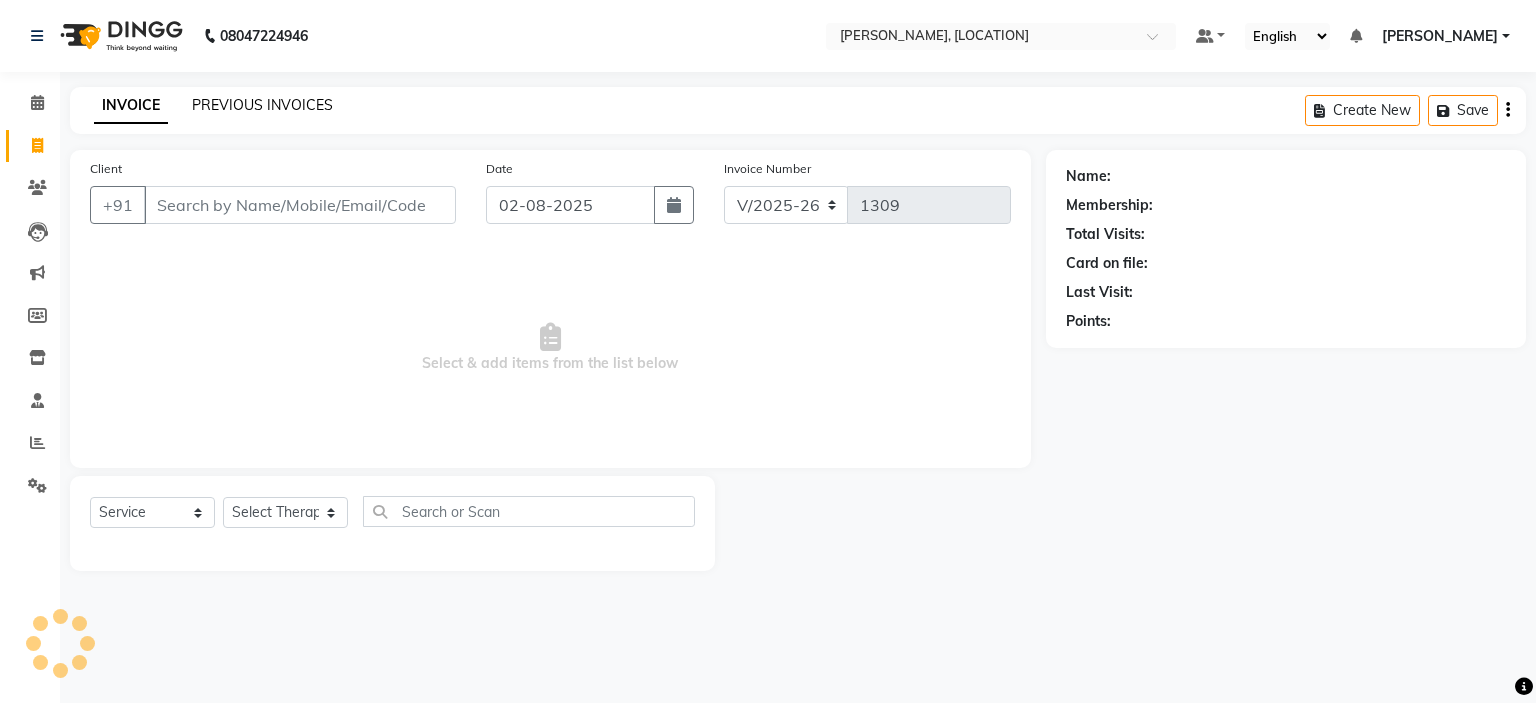 click on "PREVIOUS INVOICES" 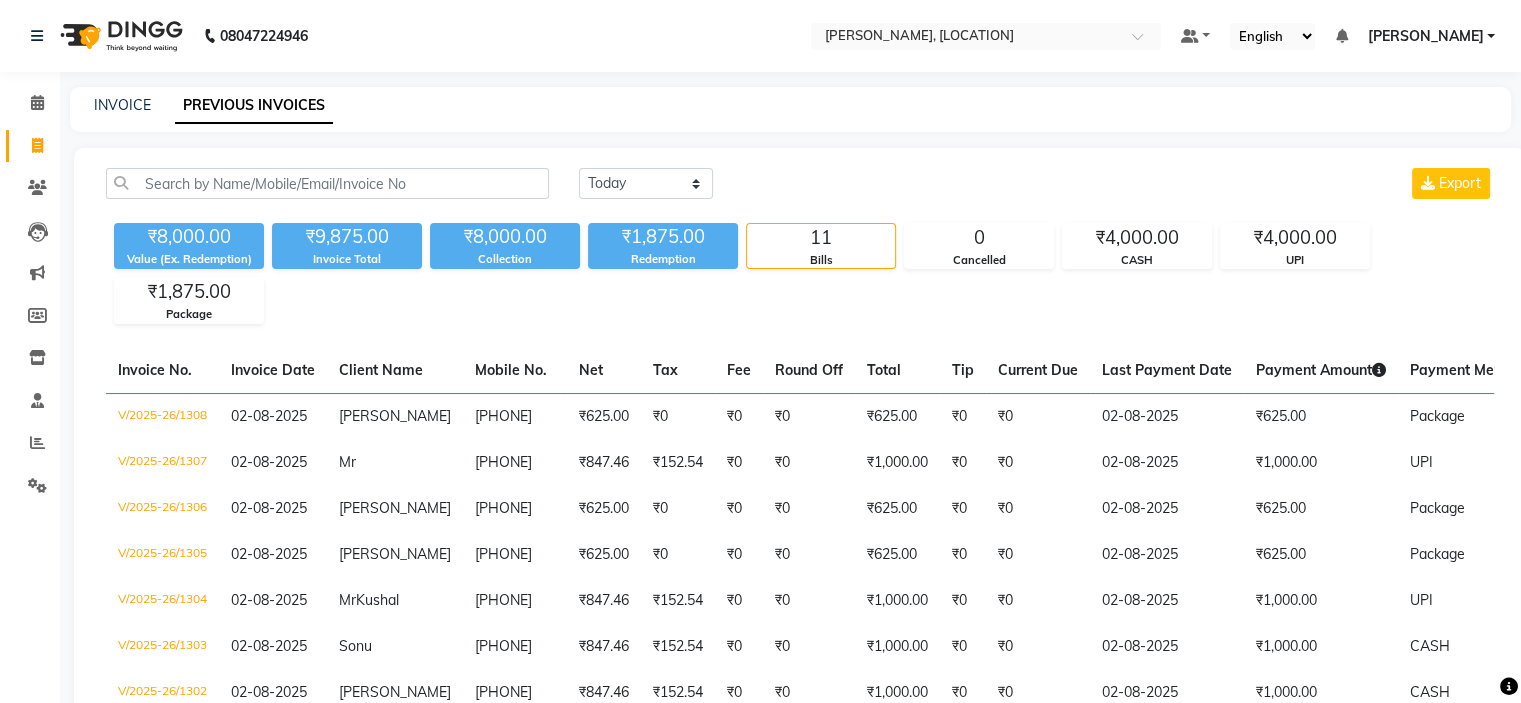 click on "INVOICE PREVIOUS INVOICES Today Yesterday Custom Range Export ₹8,000.00 Value (Ex. Redemption) ₹9,875.00 Invoice Total  ₹8,000.00 Collection ₹1,875.00 Redemption 11 Bills 0 Cancelled ₹4,000.00 CASH ₹4,000.00 UPI ₹1,875.00 Package  Invoice No.   Invoice Date   Client Name   Mobile No.   Net   Tax   Fee   Round Off   Total   Tip   Current Due   Last Payment Date   Payment Amount   Payment Methods   Cancel Reason   Status   V/2025-26/1308  02-08-2025 [PERSON_NAME]   [PHONE] ₹625.00 ₹0  ₹0  ₹0 ₹625.00 ₹0 ₹0 02-08-2025 ₹625.00  Package - PAID  V/2025-26/1307  02-08-2025 Mr   [PHONE] ₹847.46 ₹152.54  ₹0  ₹0 ₹1,000.00 ₹0 ₹0 02-08-2025 ₹1,000.00  UPI - PAID  V/2025-26/1306  02-08-2025 [PERSON_NAME]   [PHONE] ₹625.00 ₹0  ₹0  ₹0 ₹625.00 ₹0 ₹0 02-08-2025 ₹625.00  Package - PAID  V/2025-26/1305  02-08-2025 [PERSON_NAME]   [PHONE] ₹625.00 ₹0  ₹0  ₹0 ₹625.00 ₹0 ₹0 02-08-2025 ₹625.00  Package - PAID  V/2025-26/1304  02-08-2025 Mr  [PERSON_NAME] [PHONE] ₹847.46 ₹152.54" 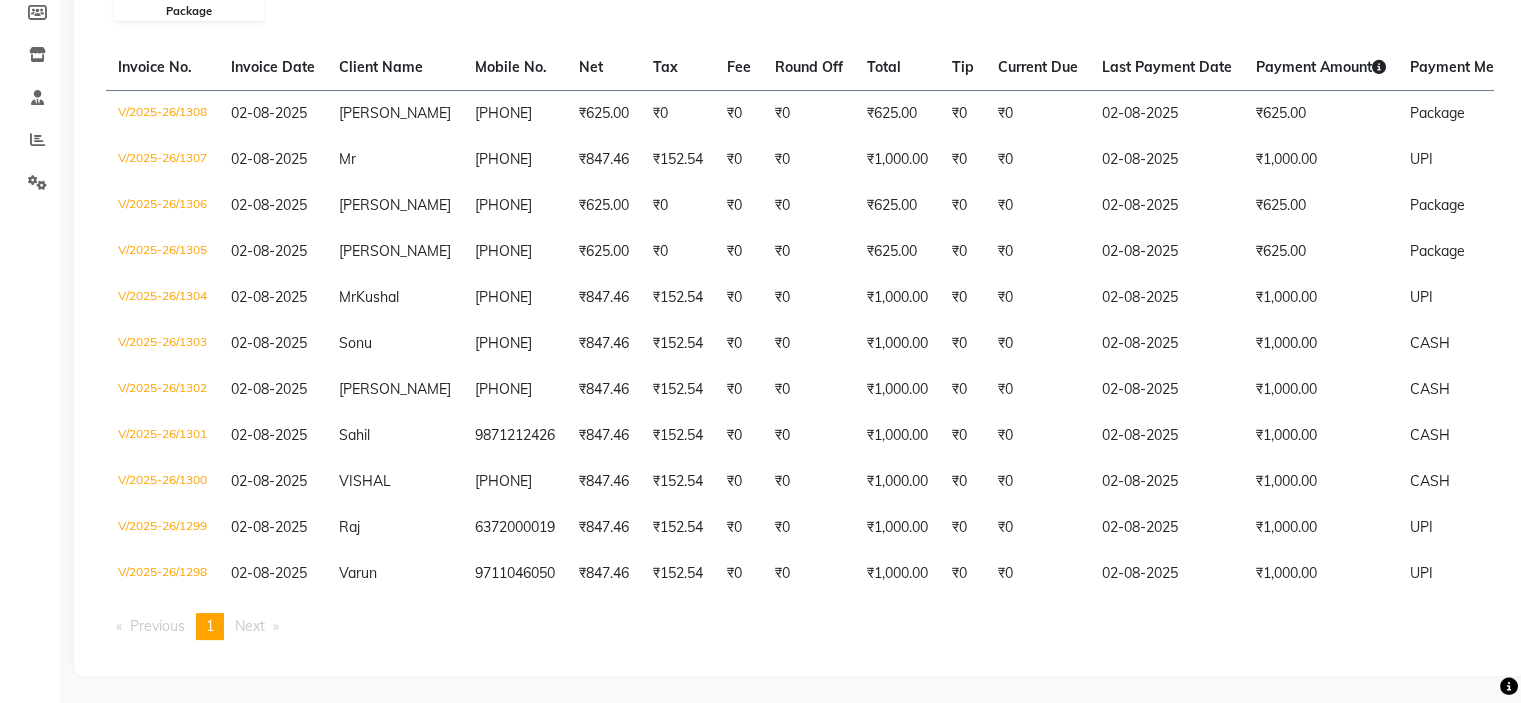 scroll, scrollTop: 341, scrollLeft: 0, axis: vertical 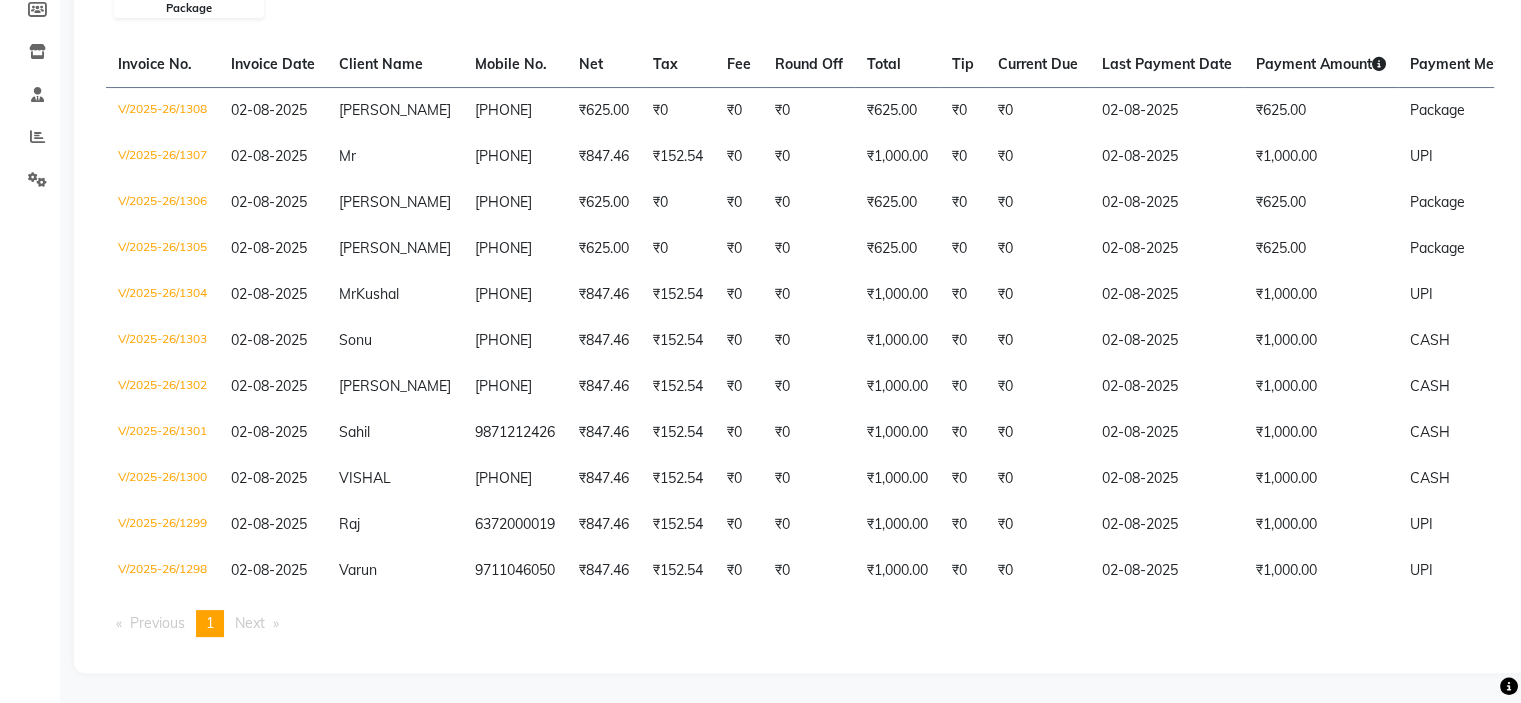 click on "Invoice No.   Invoice Date   Client Name   Mobile No.   Net   Tax   Fee   Round Off   Total   Tip   Current Due   Last Payment Date   Payment Amount   Payment Methods   Cancel Reason   Status   V/2025-26/1308  02-08-2025 [PERSON_NAME]   [PHONE] ₹625.00 ₹0  ₹0  ₹0 ₹625.00 ₹0 ₹0 02-08-2025 ₹625.00  Package - PAID  V/2025-26/1307  02-08-2025 Mr   [PHONE] ₹847.46 ₹152.54  ₹0  ₹0 ₹1,000.00 ₹0 ₹0 02-08-2025 ₹1,000.00  UPI - PAID  V/2025-26/1306  02-08-2025 [PERSON_NAME]   [PHONE] ₹625.00 ₹0  ₹0  ₹0 ₹625.00 ₹0 ₹0 02-08-2025 ₹625.00  Package - PAID  V/2025-26/1305  02-08-2025 [PERSON_NAME]   [PHONE] ₹625.00 ₹0  ₹0  ₹0 ₹625.00 ₹0 ₹0 02-08-2025 ₹625.00  Package - PAID  V/2025-26/1304  02-08-2025 Mr  [PERSON_NAME] [PHONE] ₹847.46 ₹152.54  ₹0  ₹0 ₹1,000.00 ₹0 ₹0 02-08-2025 ₹1,000.00  UPI - PAID  V/2025-26/1303  02-08-2025 [PERSON_NAME]   [PHONE] ₹847.46 ₹152.54  ₹0  ₹0 ₹1,000.00 ₹0 ₹0 02-08-2025 ₹1,000.00  CASH - PAID 02-08-2025   -" 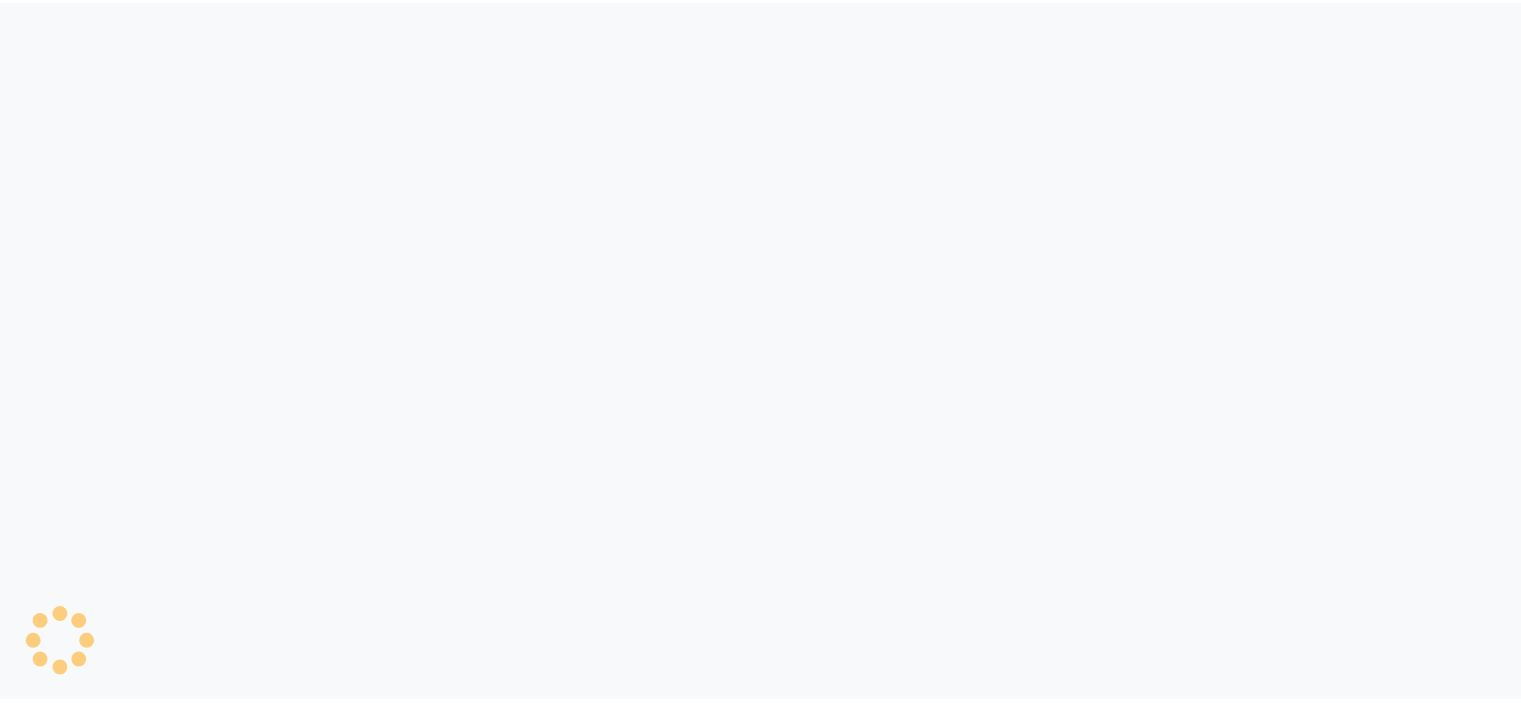 scroll, scrollTop: 0, scrollLeft: 0, axis: both 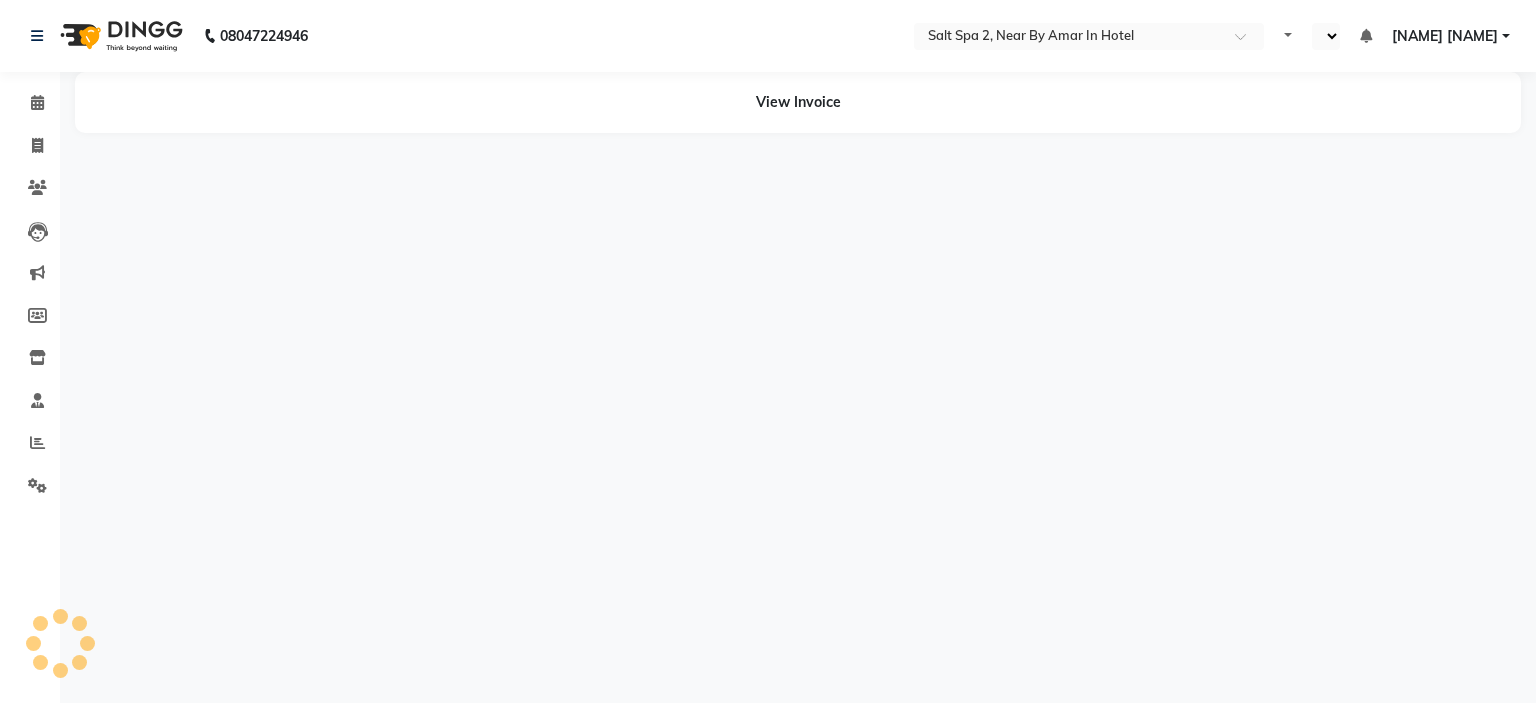 select on "en" 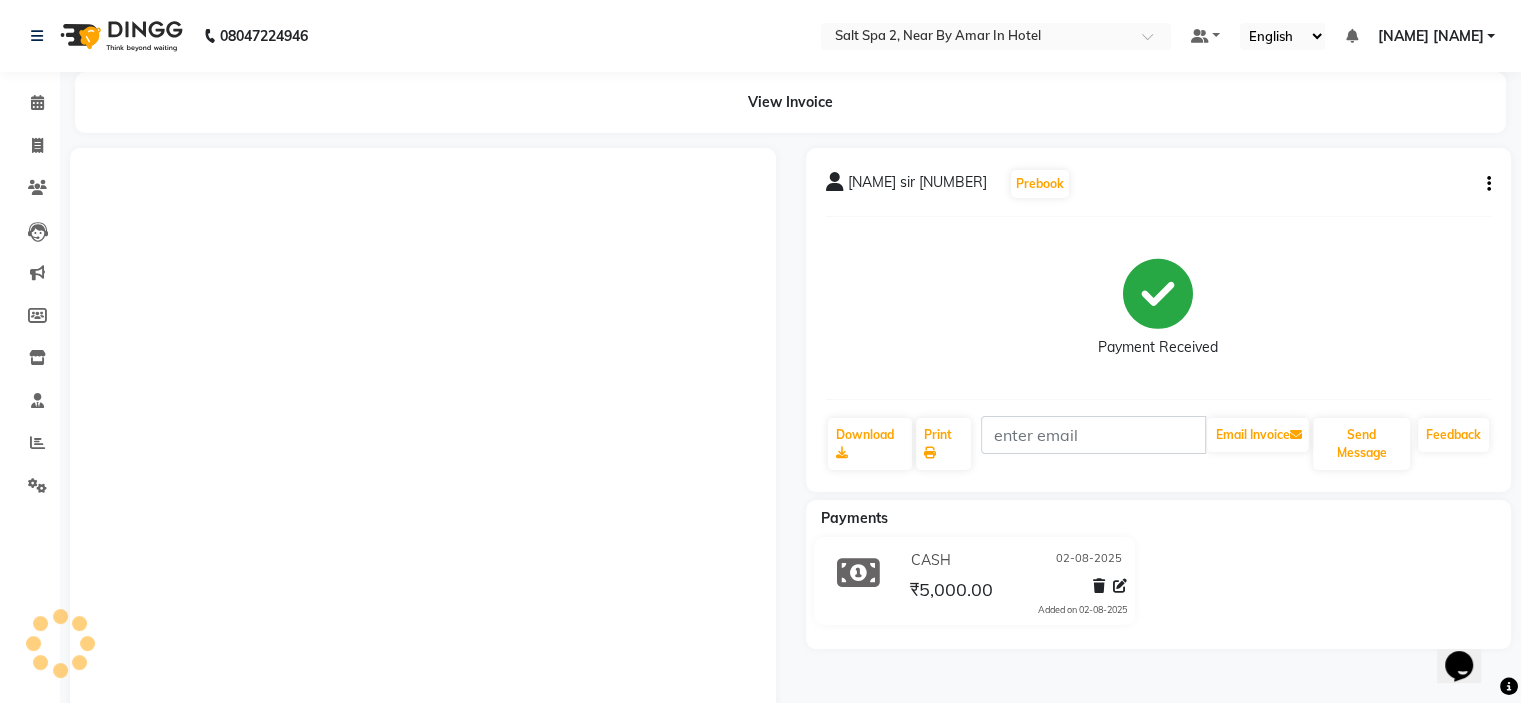 scroll, scrollTop: 0, scrollLeft: 0, axis: both 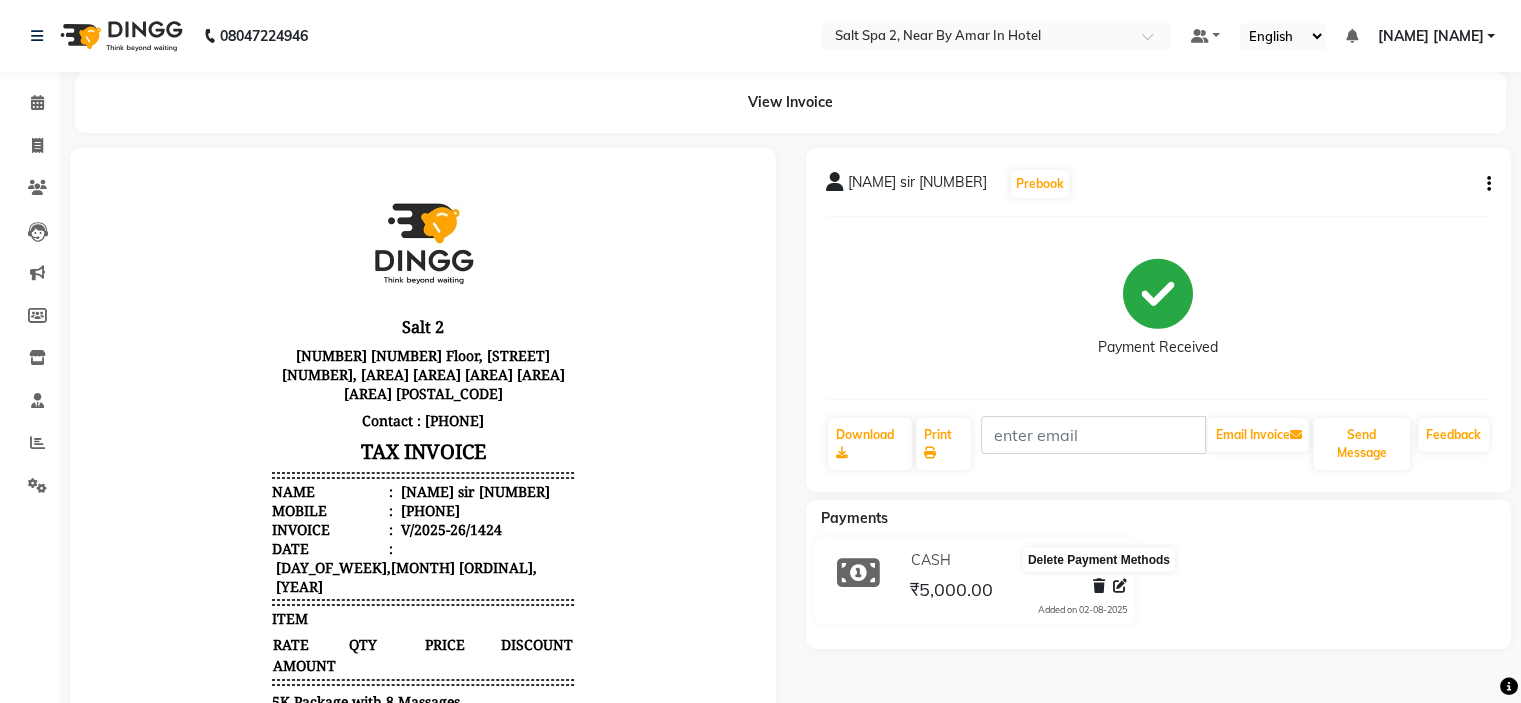 click 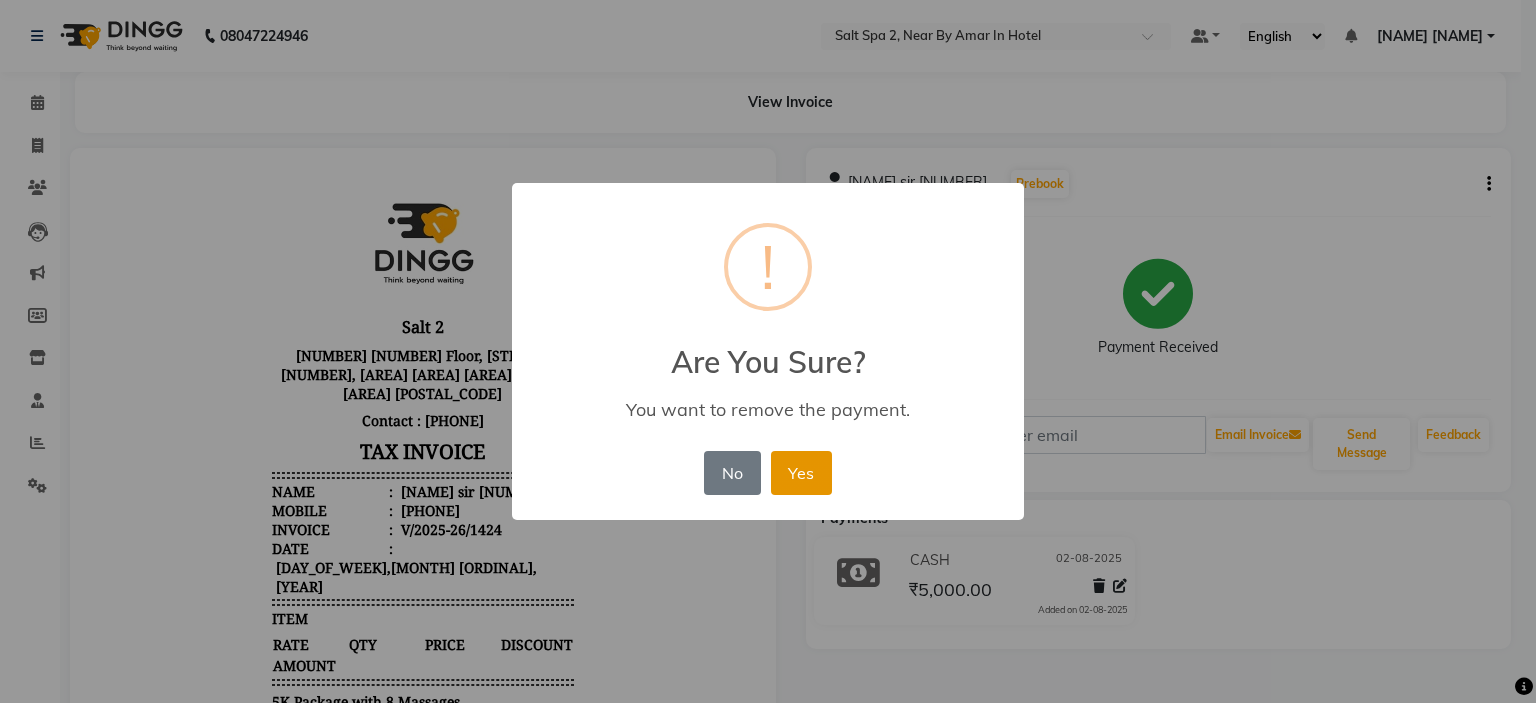 click on "Yes" at bounding box center (801, 473) 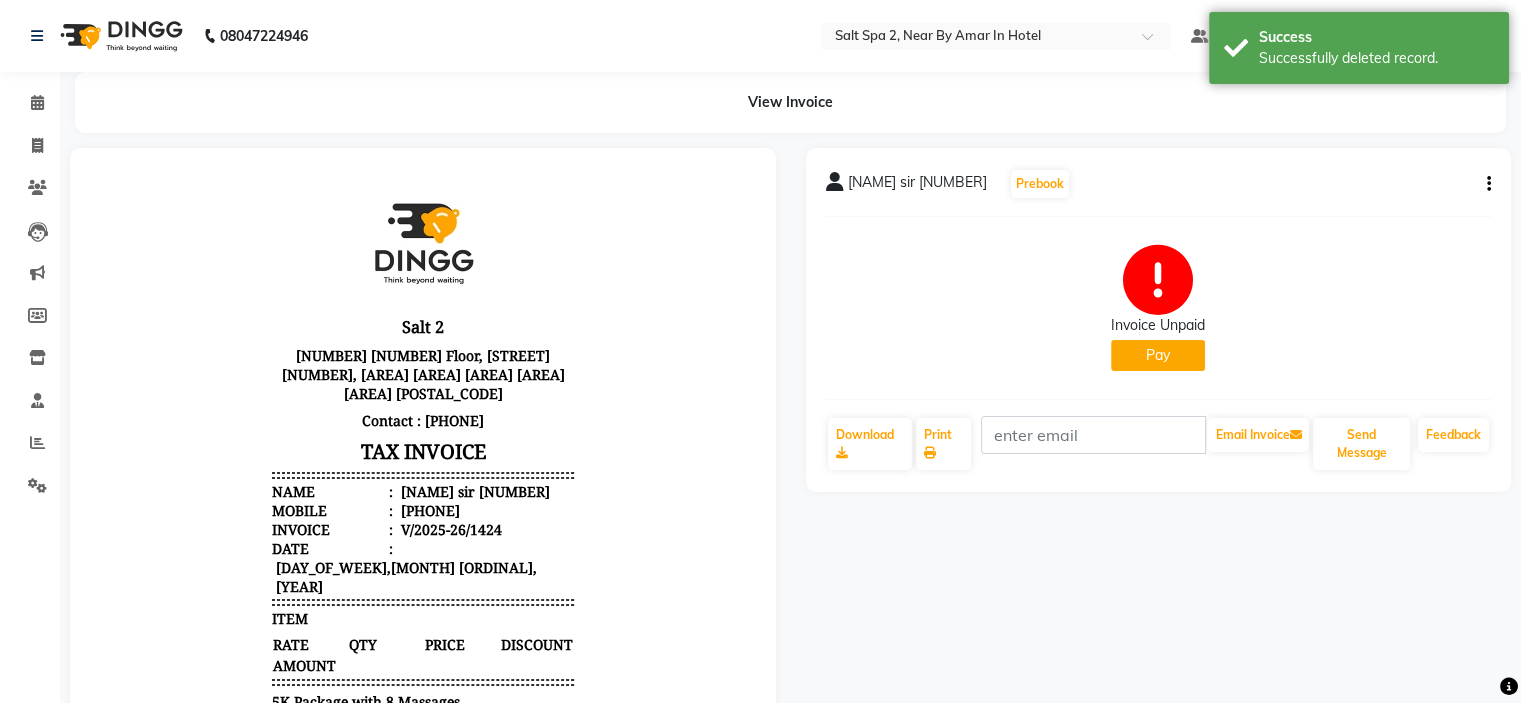 click on "Pay" 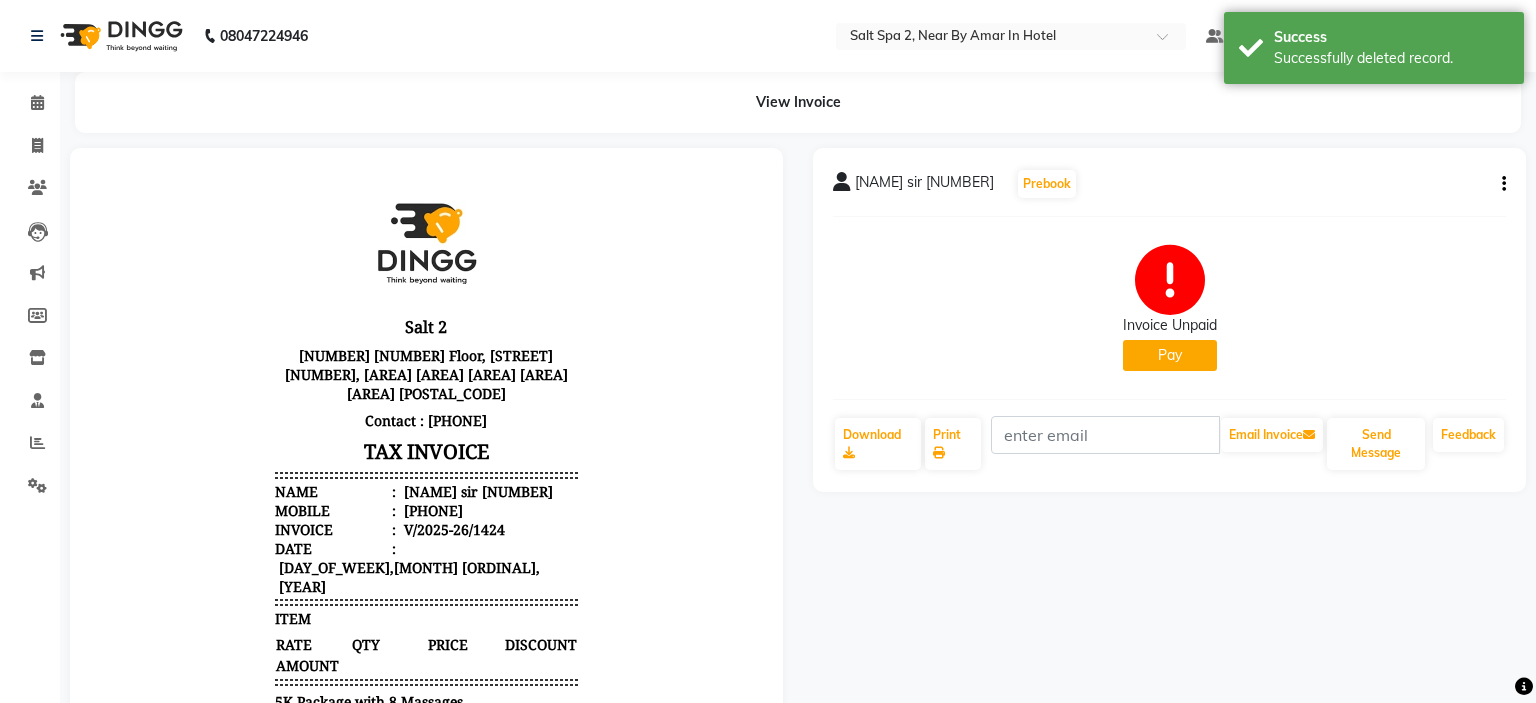 select on "1" 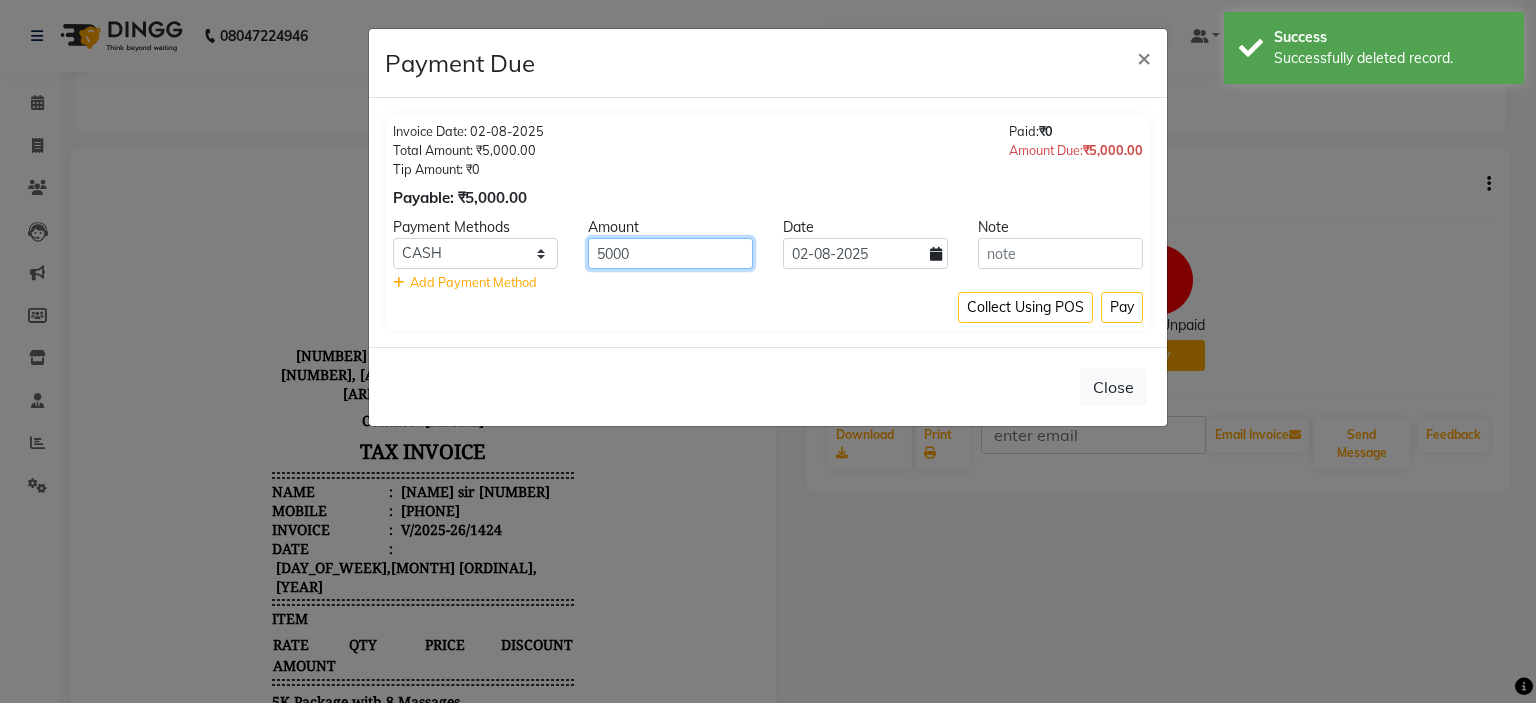 drag, startPoint x: 688, startPoint y: 263, endPoint x: 468, endPoint y: 269, distance: 220.0818 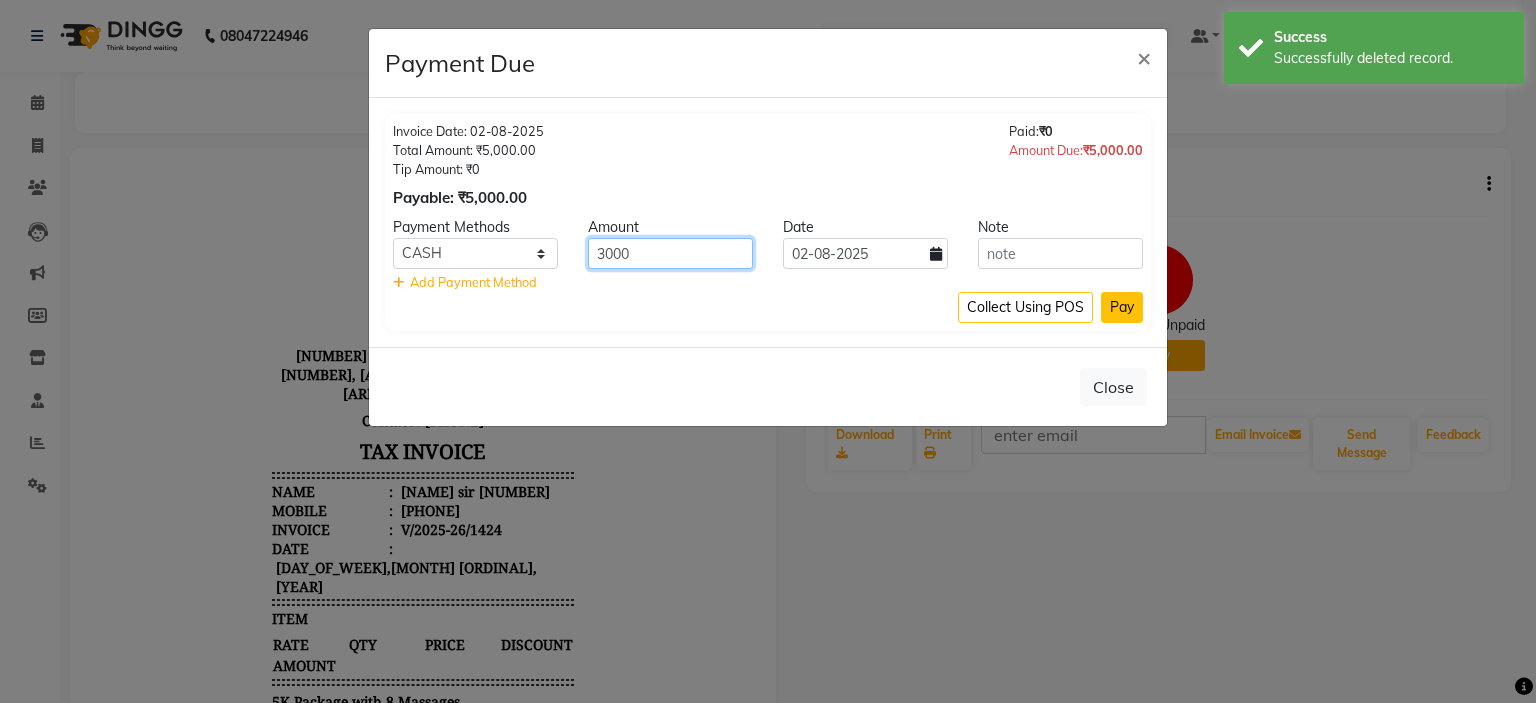 type on "3000" 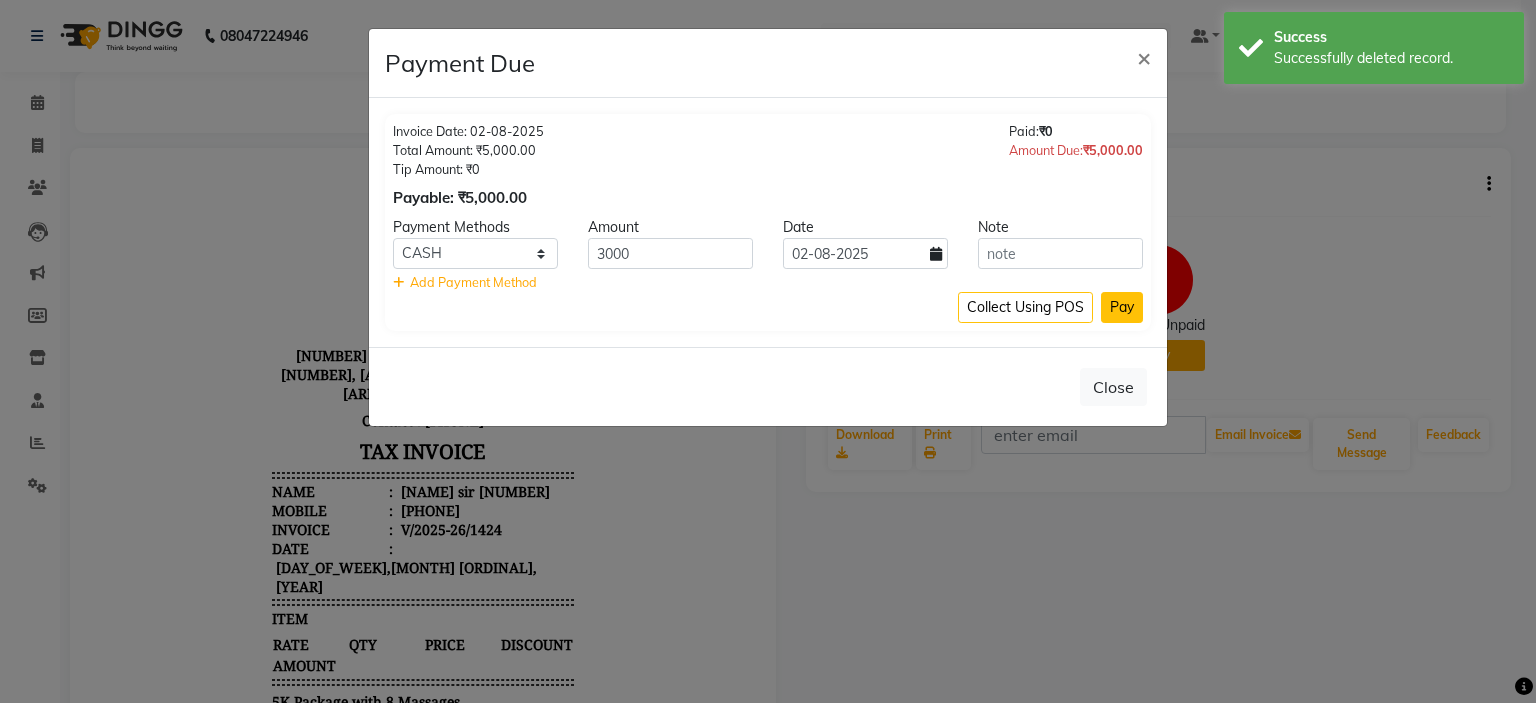 click on "Pay" 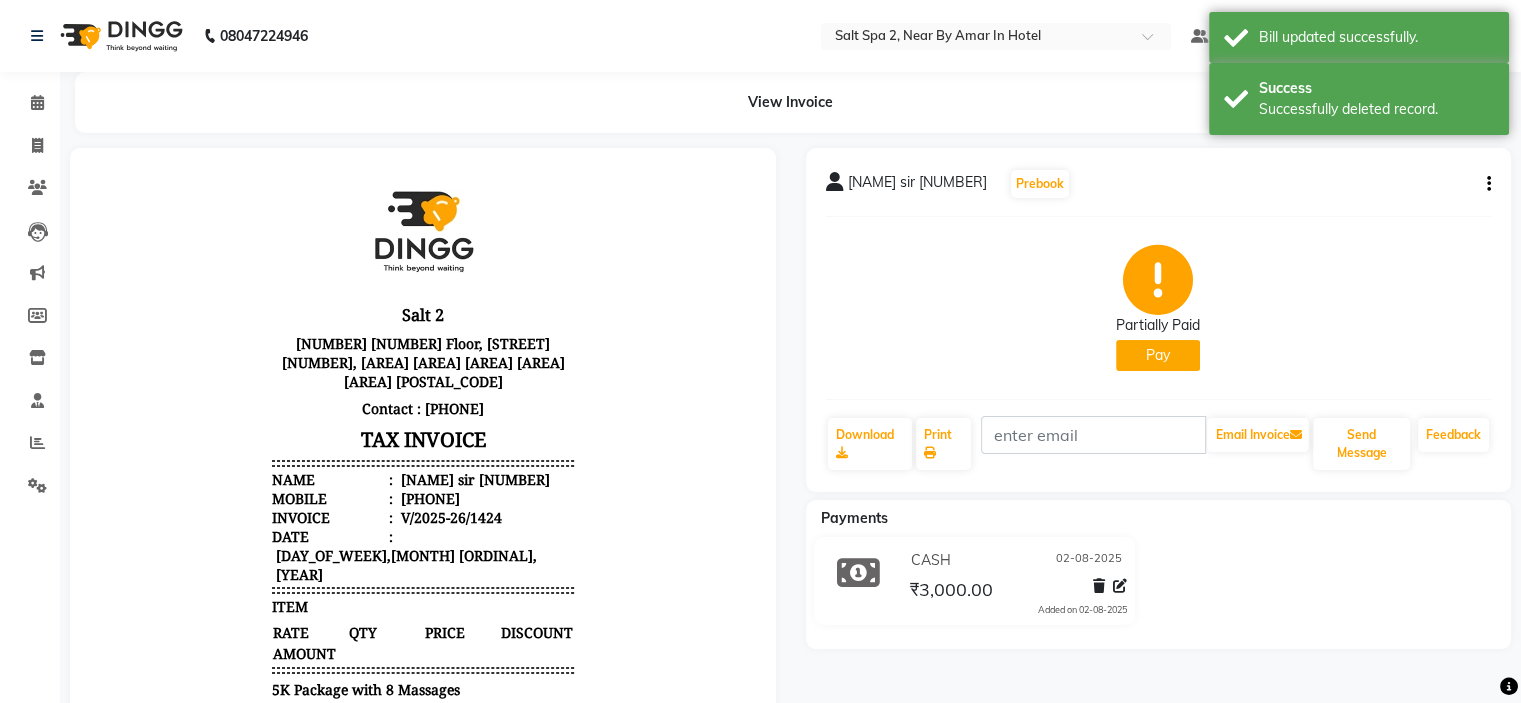 scroll, scrollTop: 16, scrollLeft: 0, axis: vertical 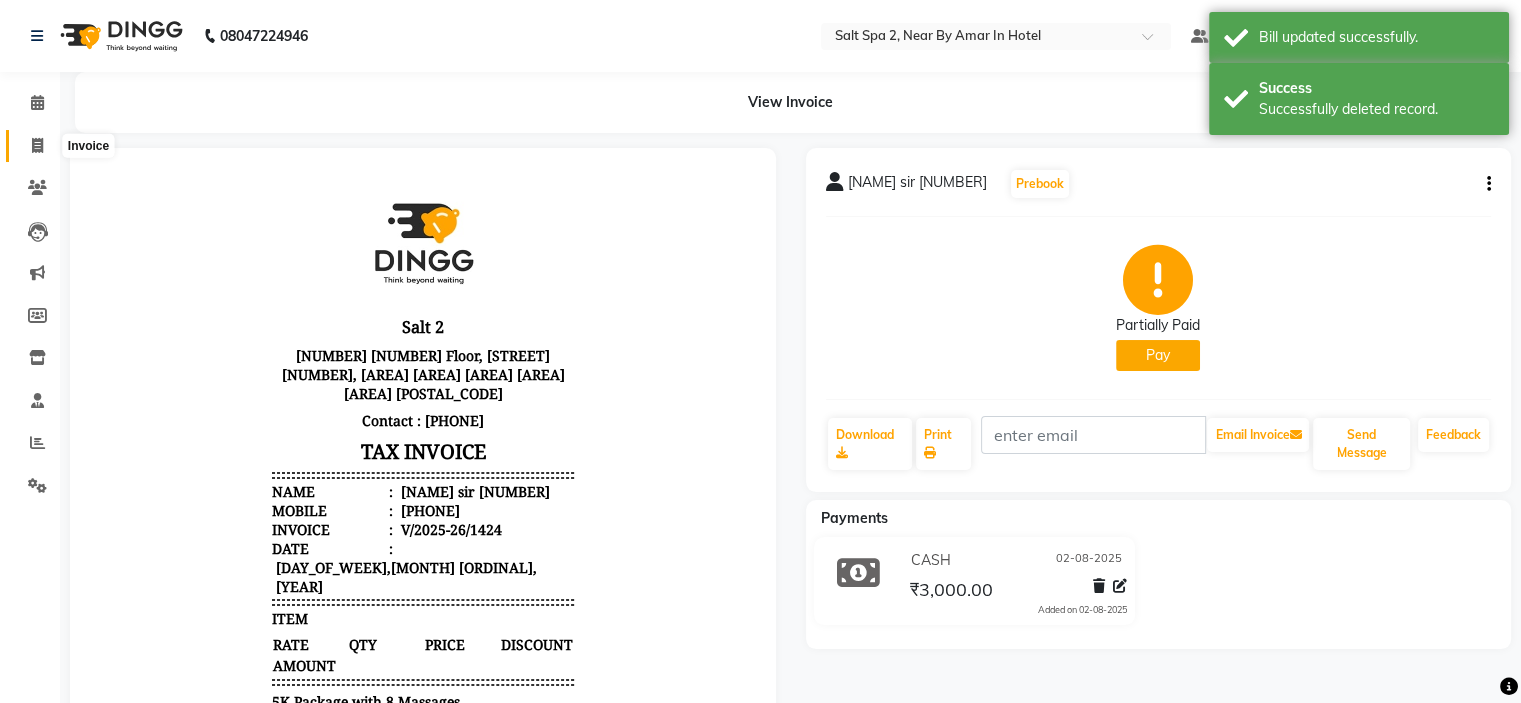 click 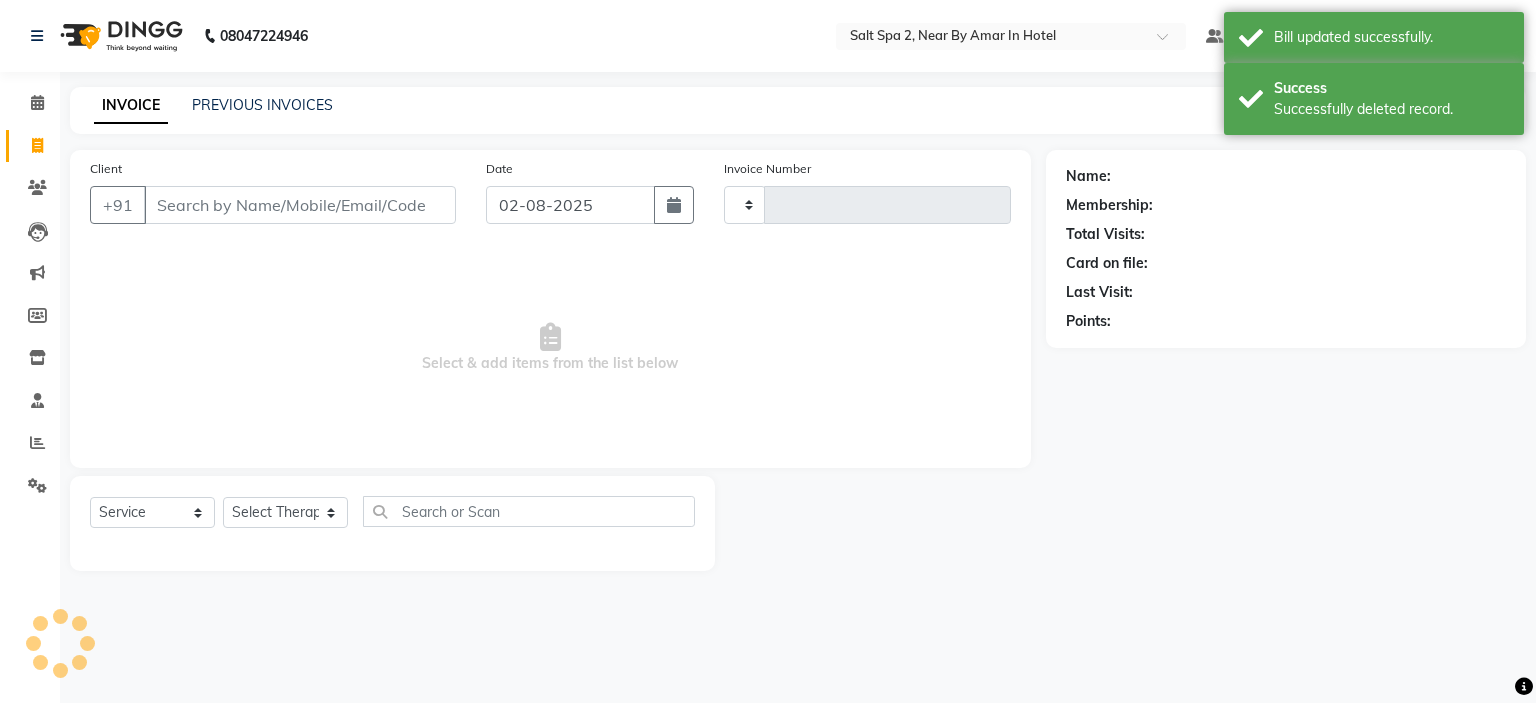 type on "1425" 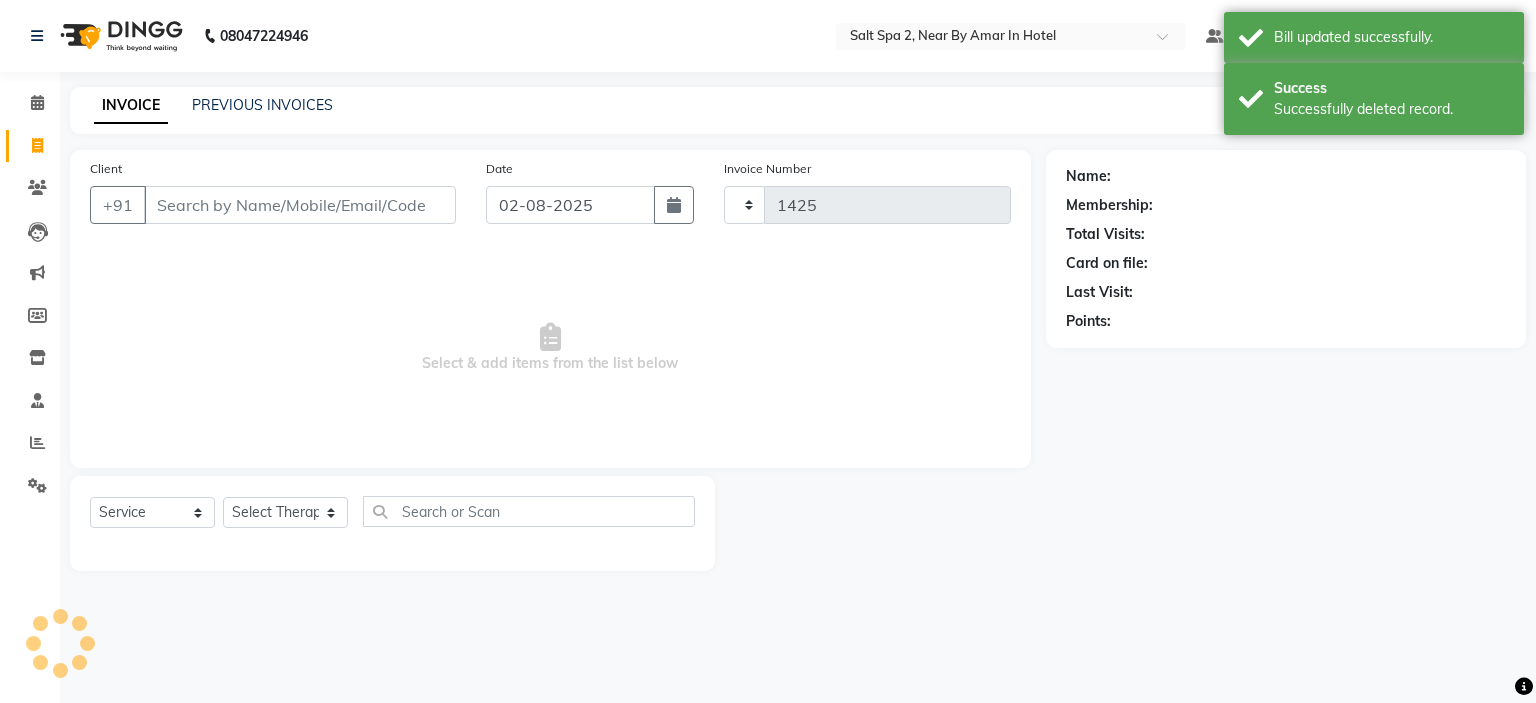 select on "7609" 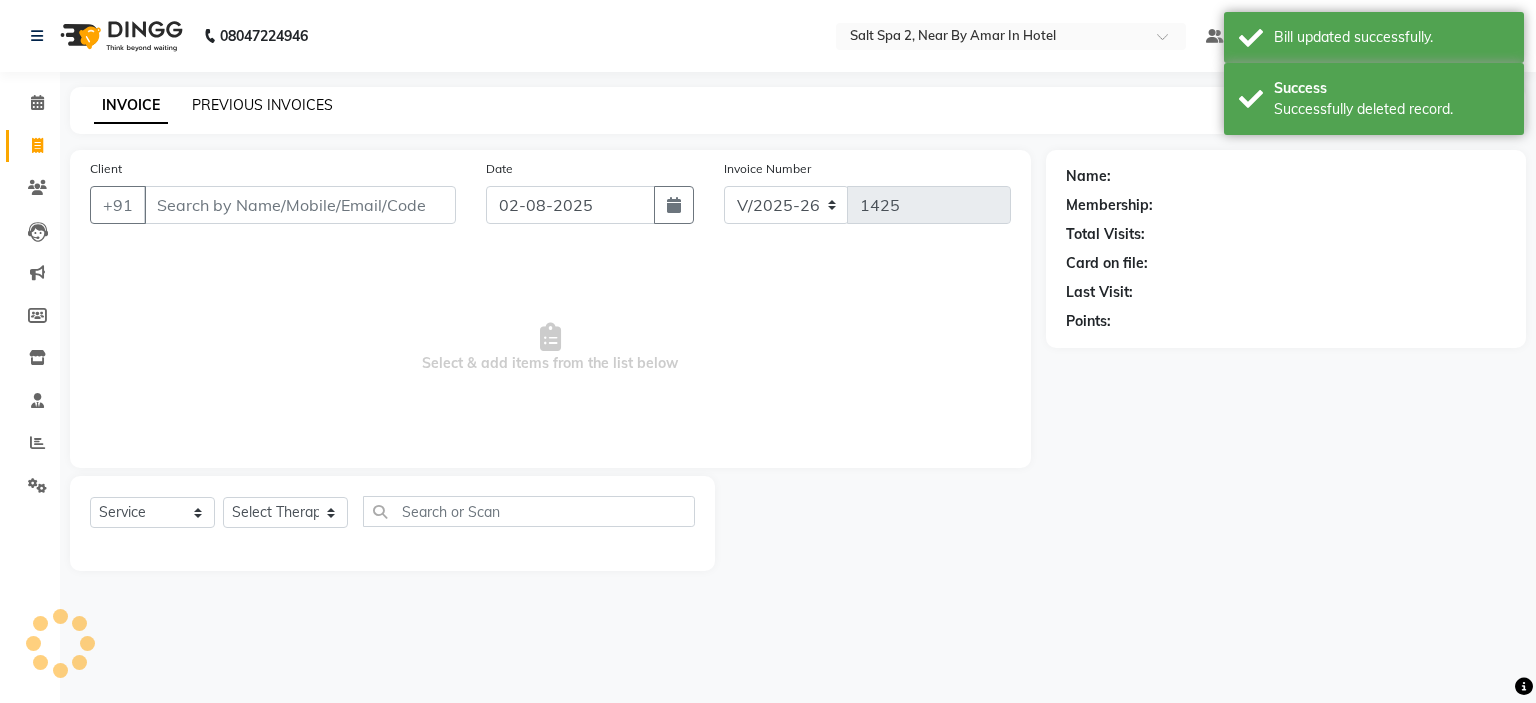 click on "PREVIOUS INVOICES" 